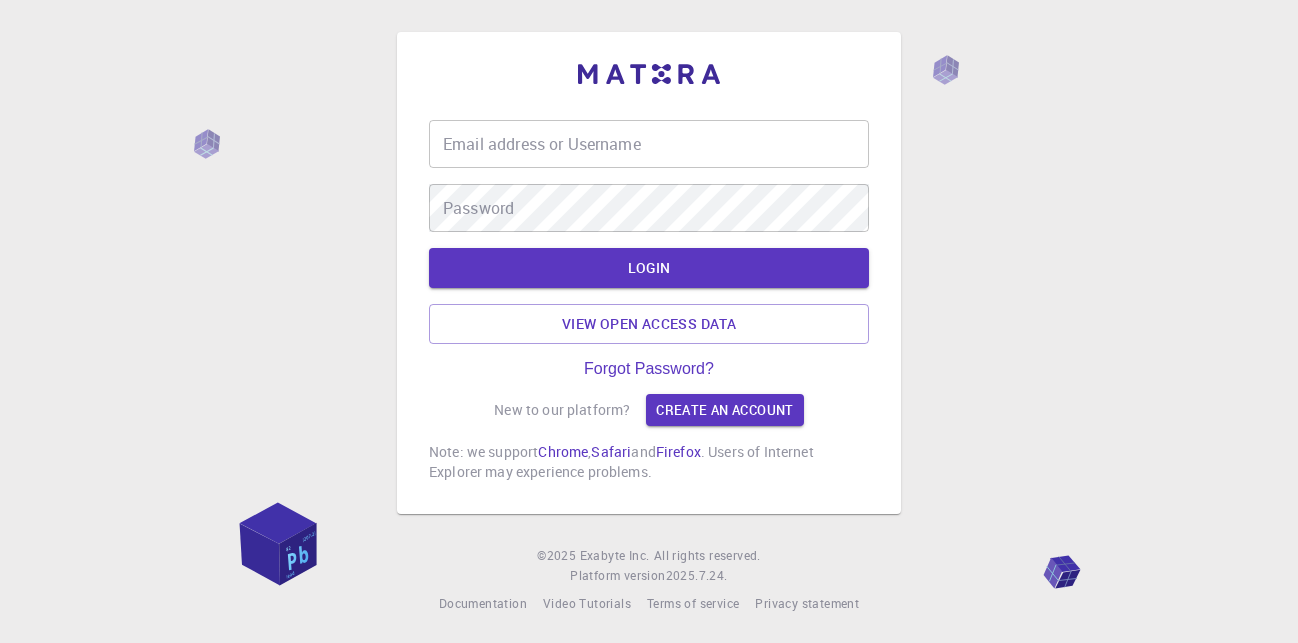 scroll, scrollTop: 0, scrollLeft: 0, axis: both 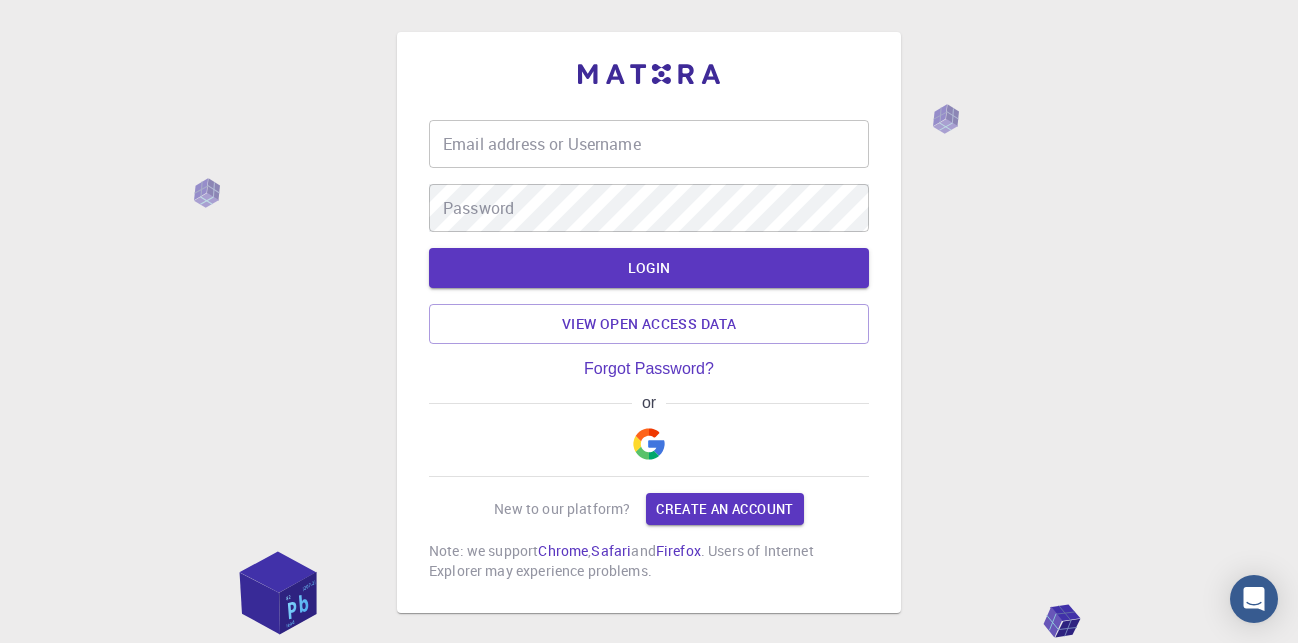 click on "Email address or Username" at bounding box center [649, 144] 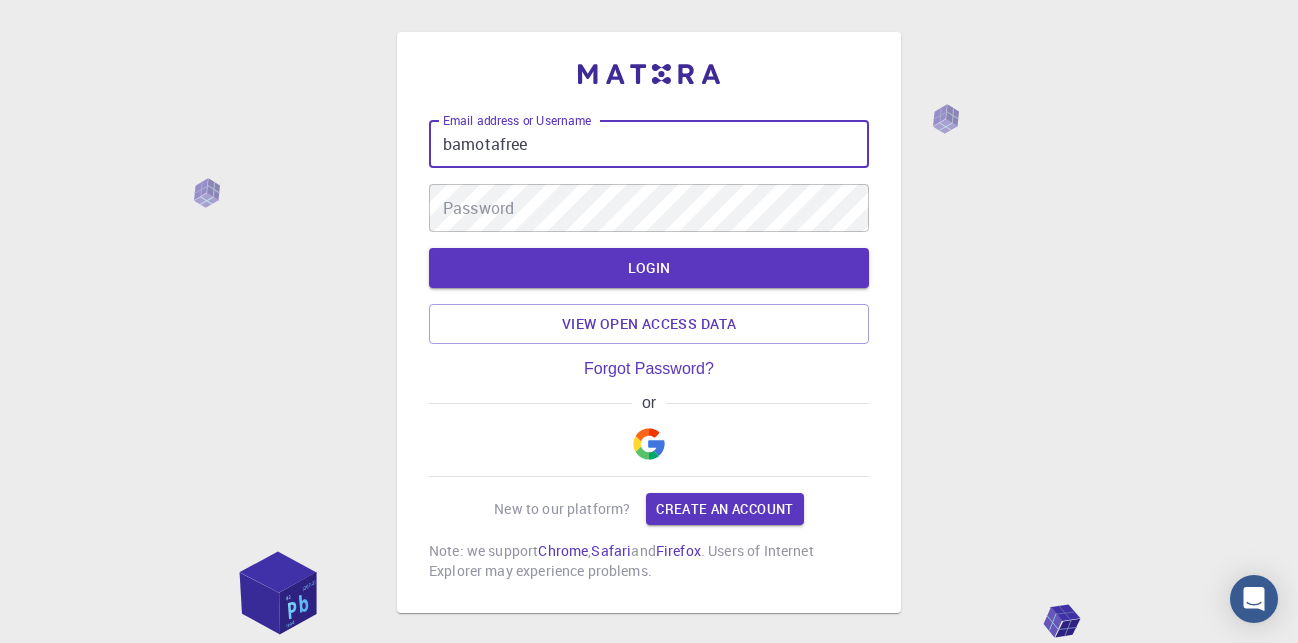 type on "bamotafree" 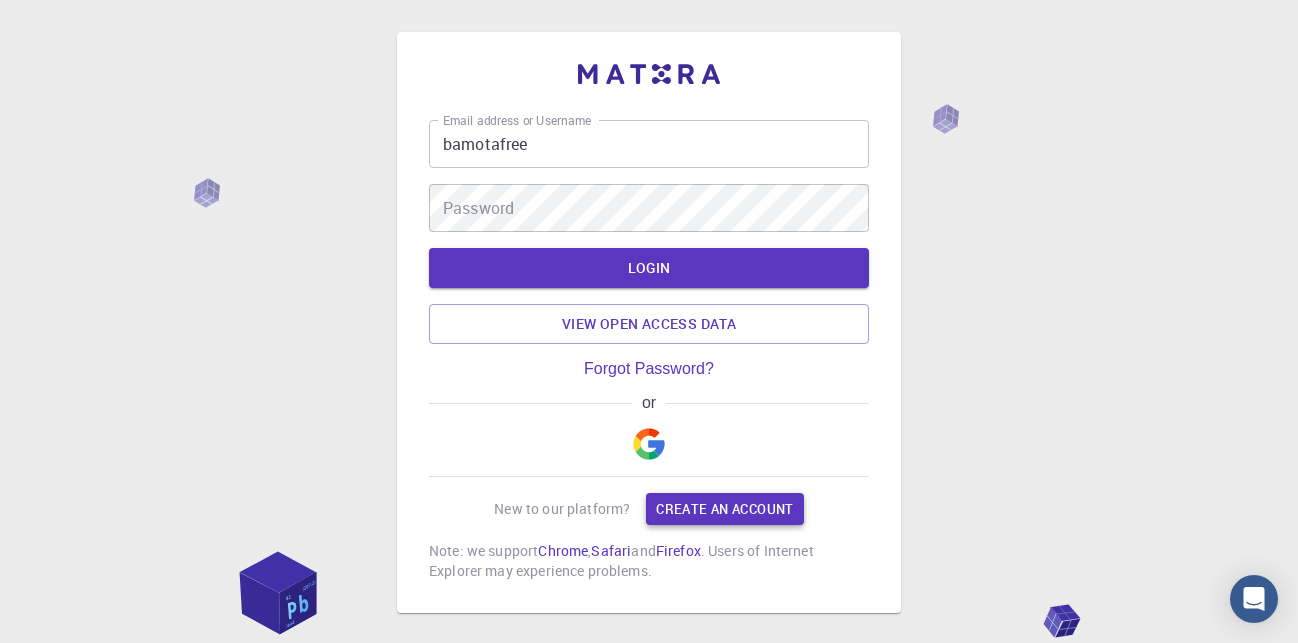 click on "Create an account" at bounding box center [724, 509] 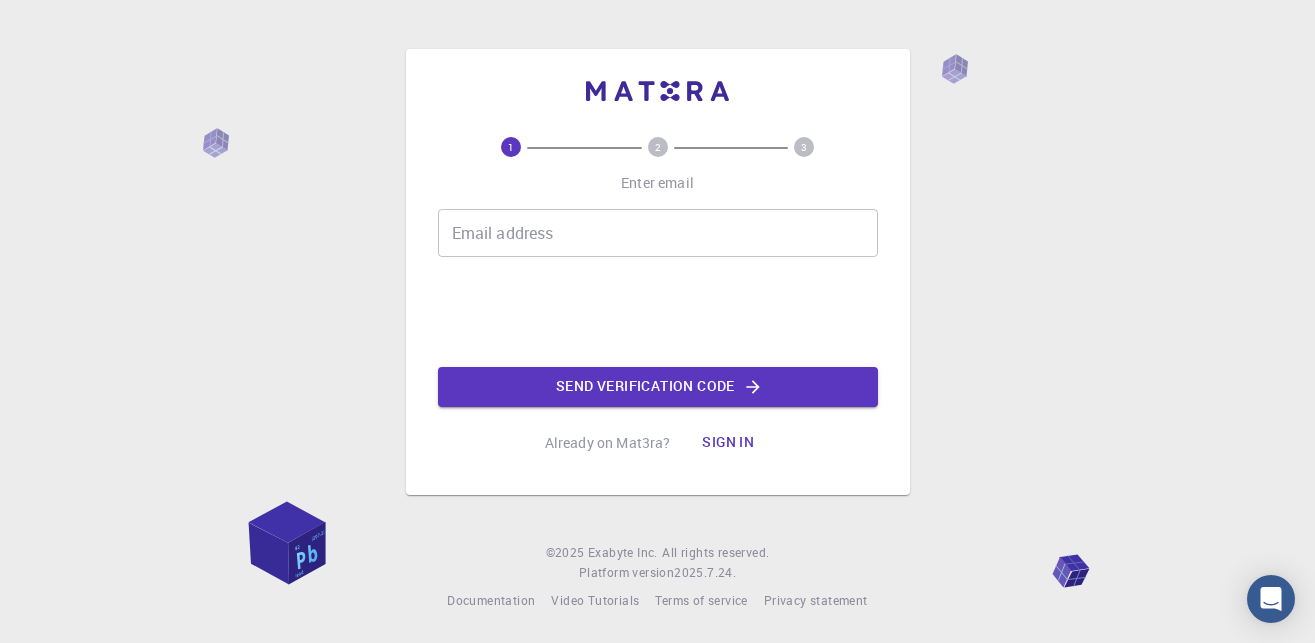 click on "Email address" at bounding box center [658, 233] 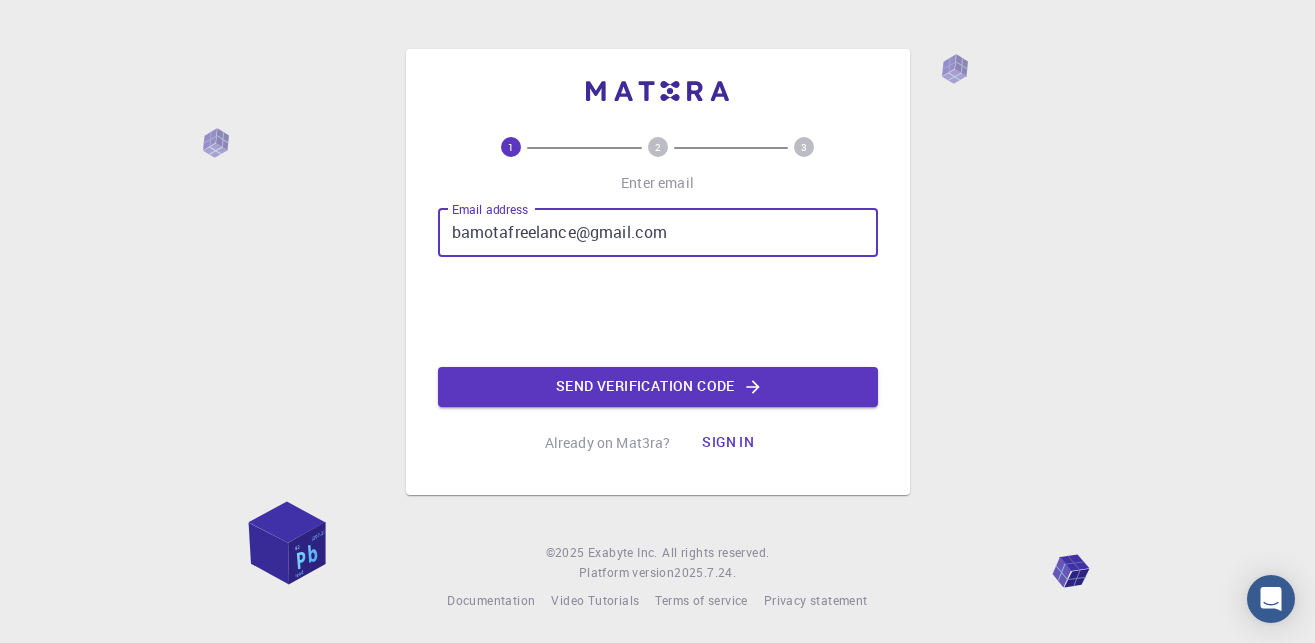 type on "bamotafreelance@gmail.com" 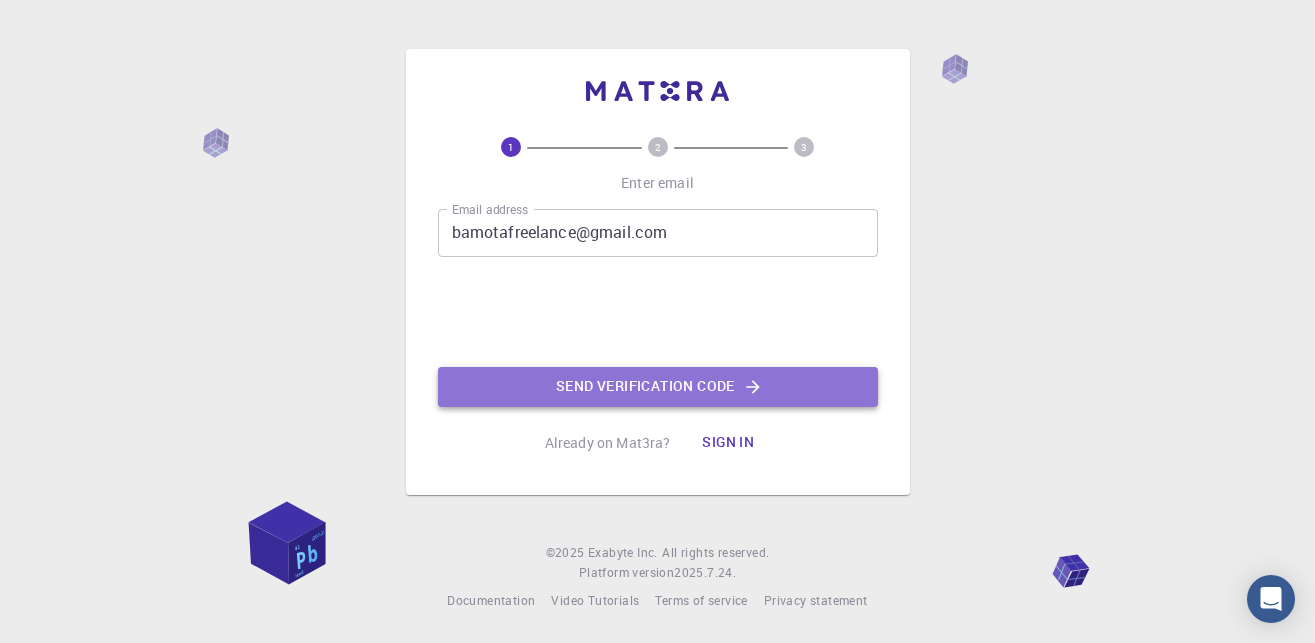 click on "Send verification code" 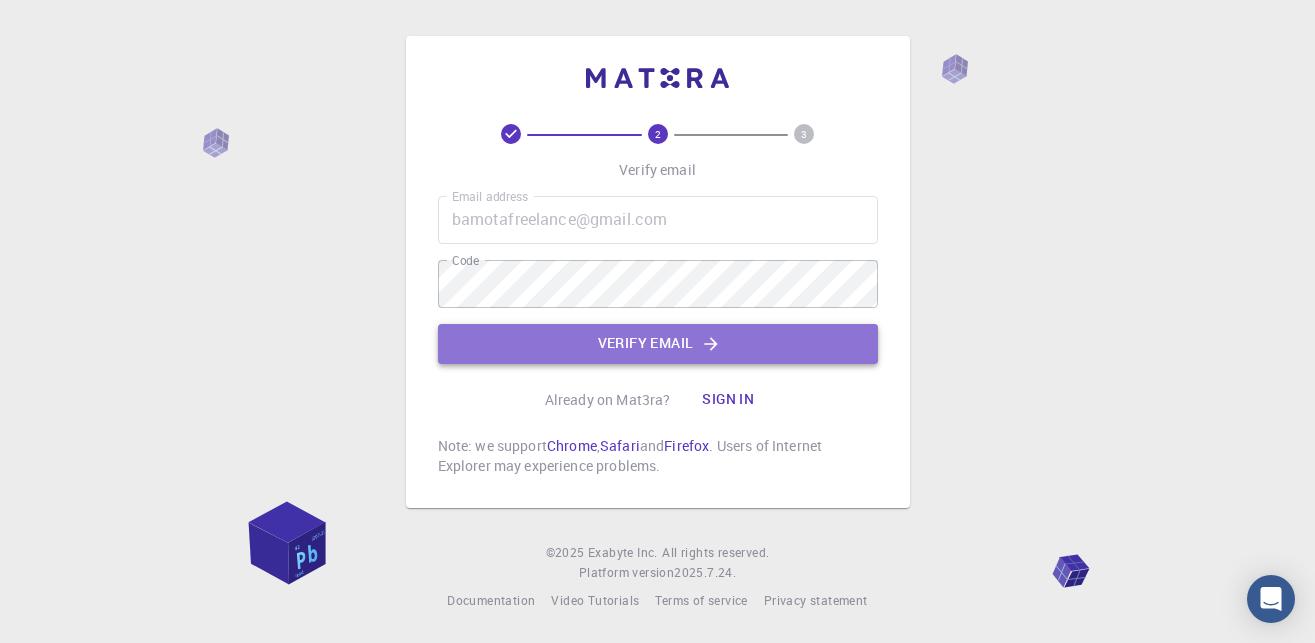 click on "Verify email" 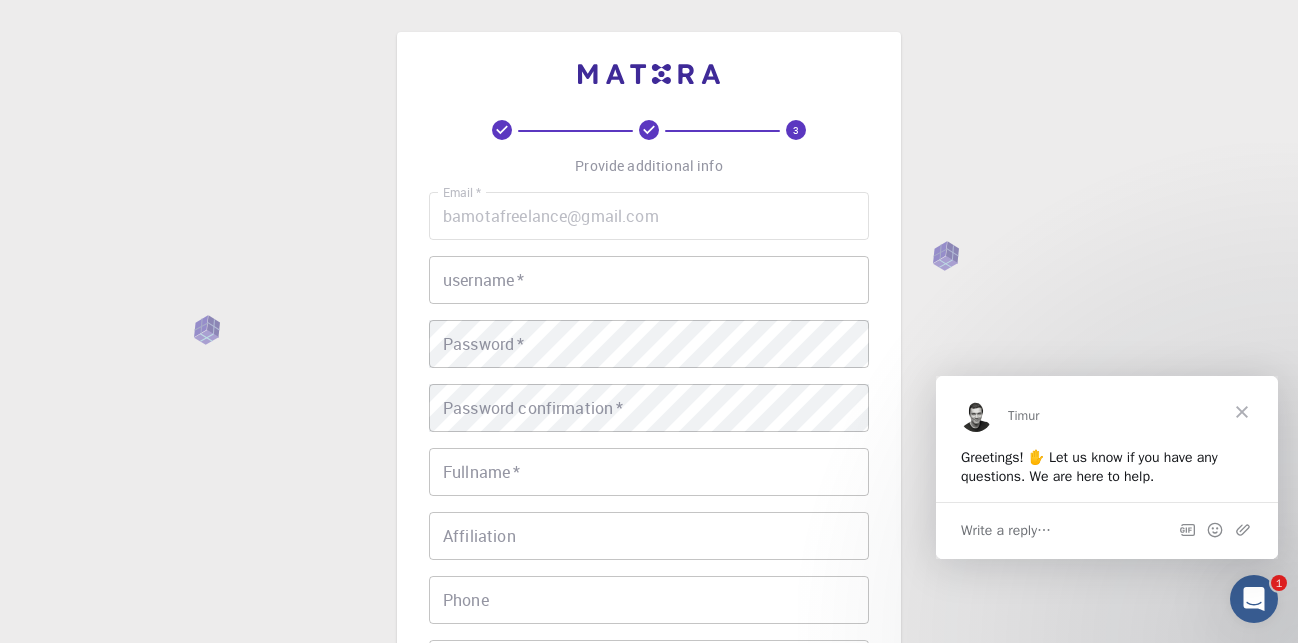scroll, scrollTop: 0, scrollLeft: 0, axis: both 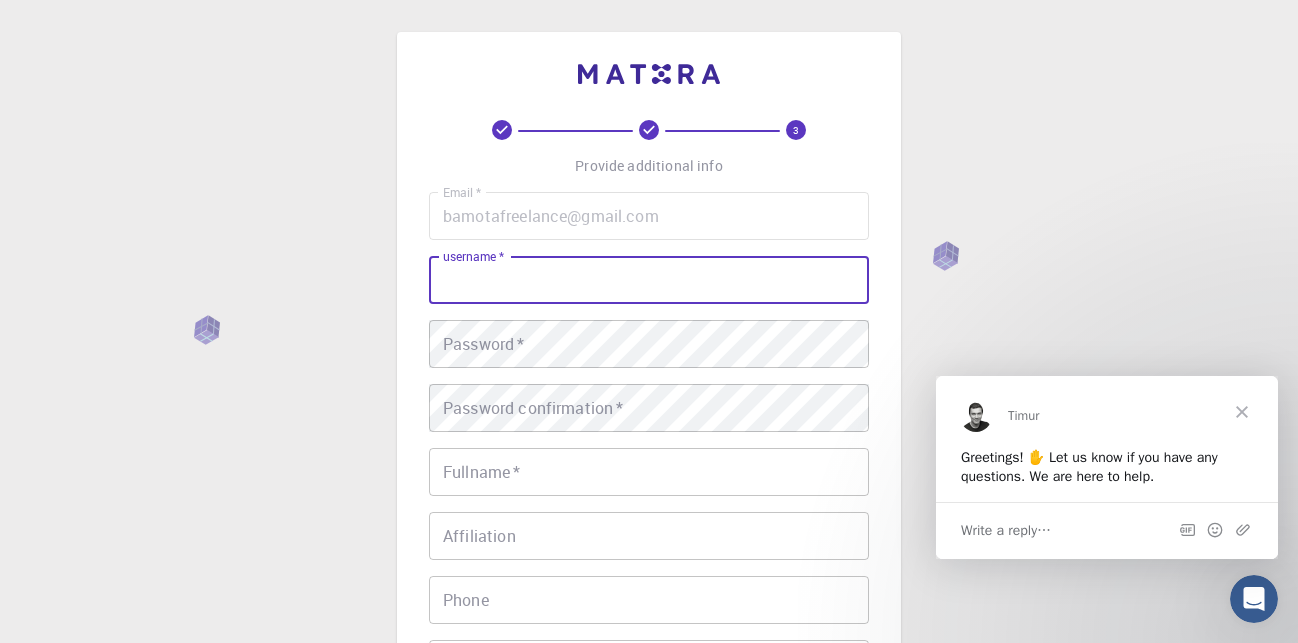 click on "username   *" at bounding box center [649, 280] 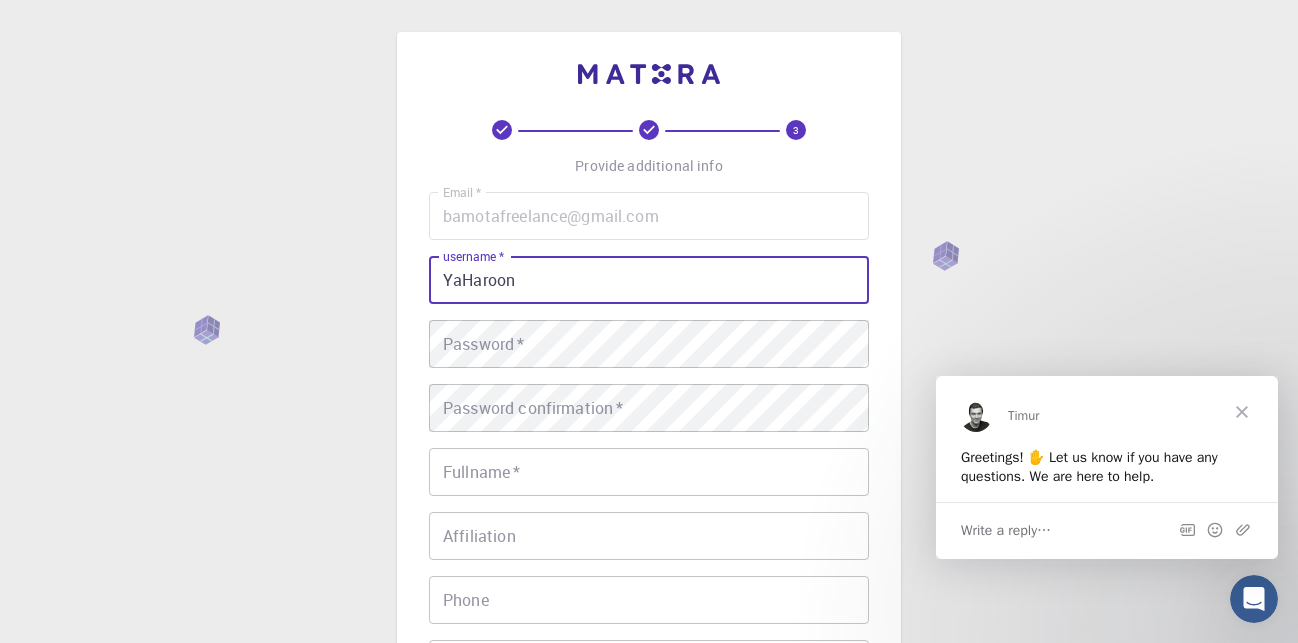 type on "YaHaroon" 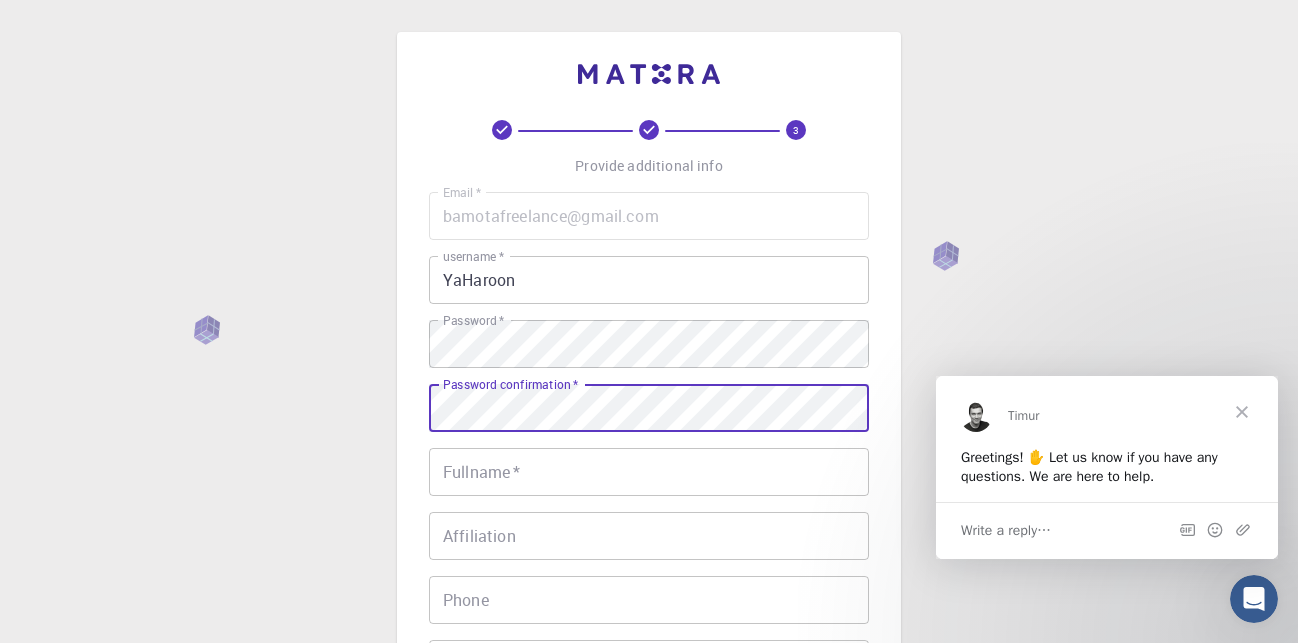 click on "Fullname   *" at bounding box center (649, 472) 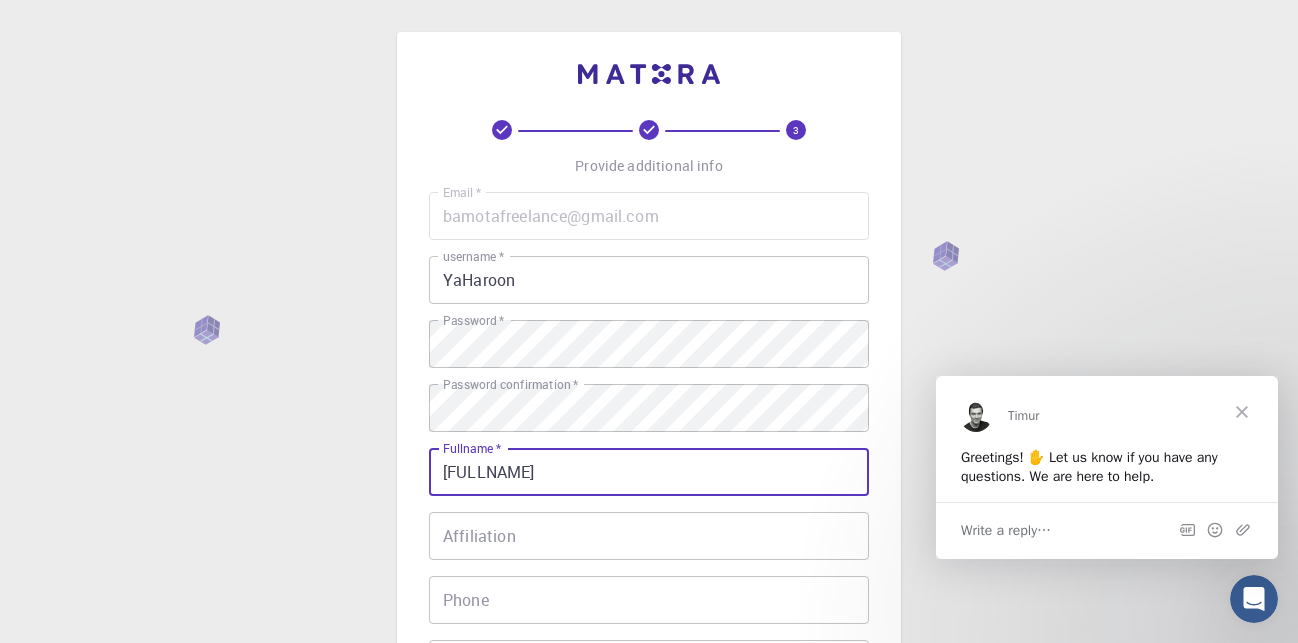 type on "[FULLNAME]" 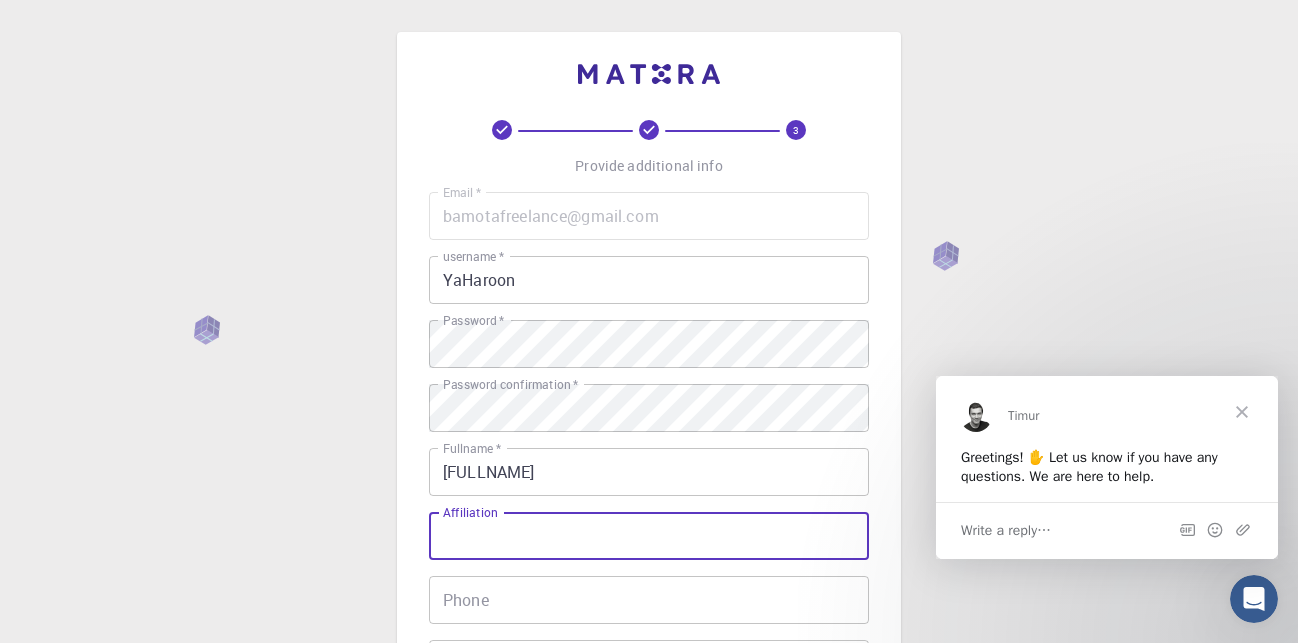 click on "Affiliation" at bounding box center [649, 536] 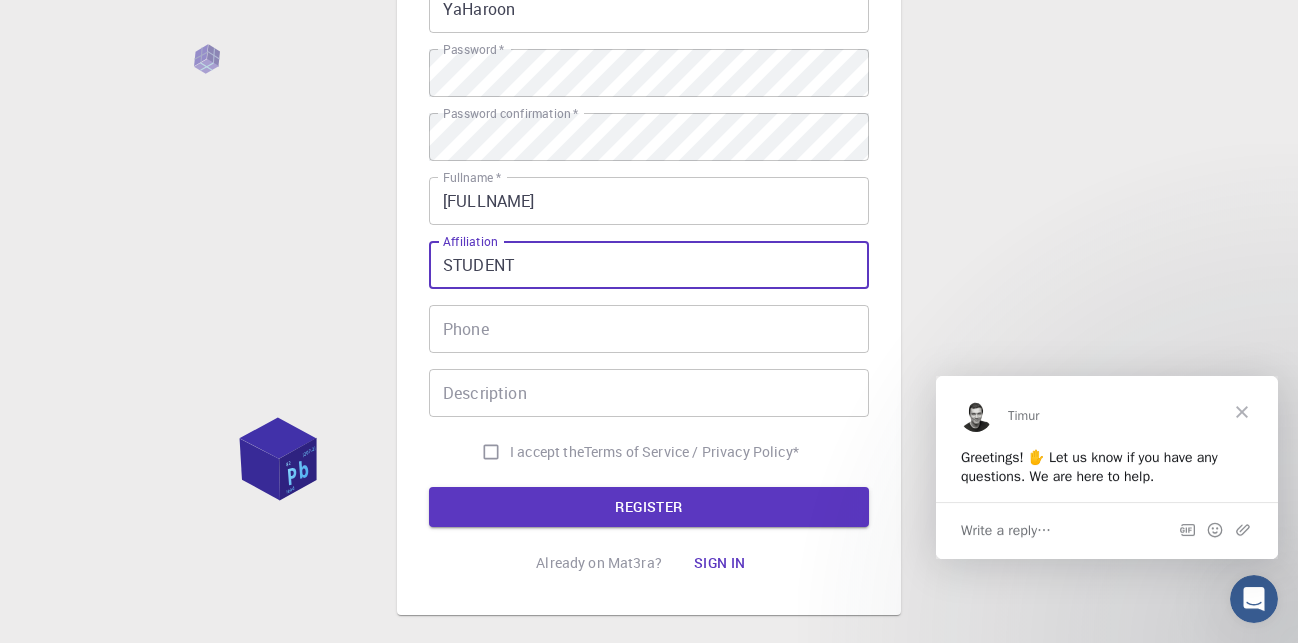 scroll, scrollTop: 274, scrollLeft: 0, axis: vertical 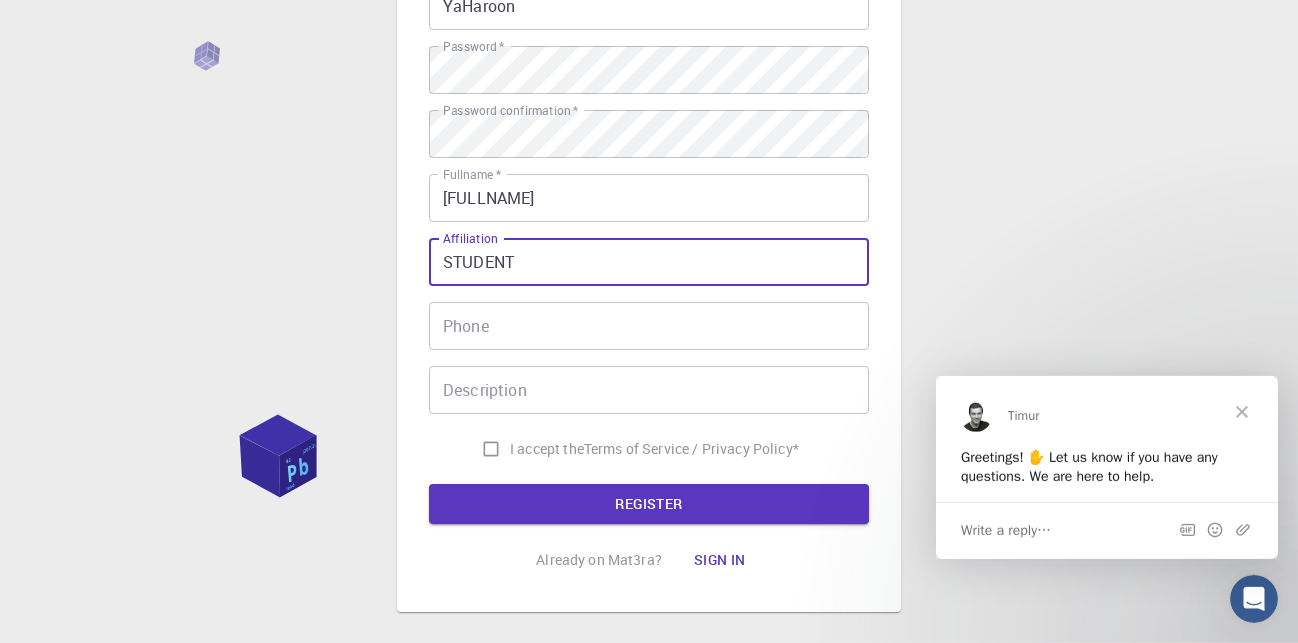 type on "STUDENT" 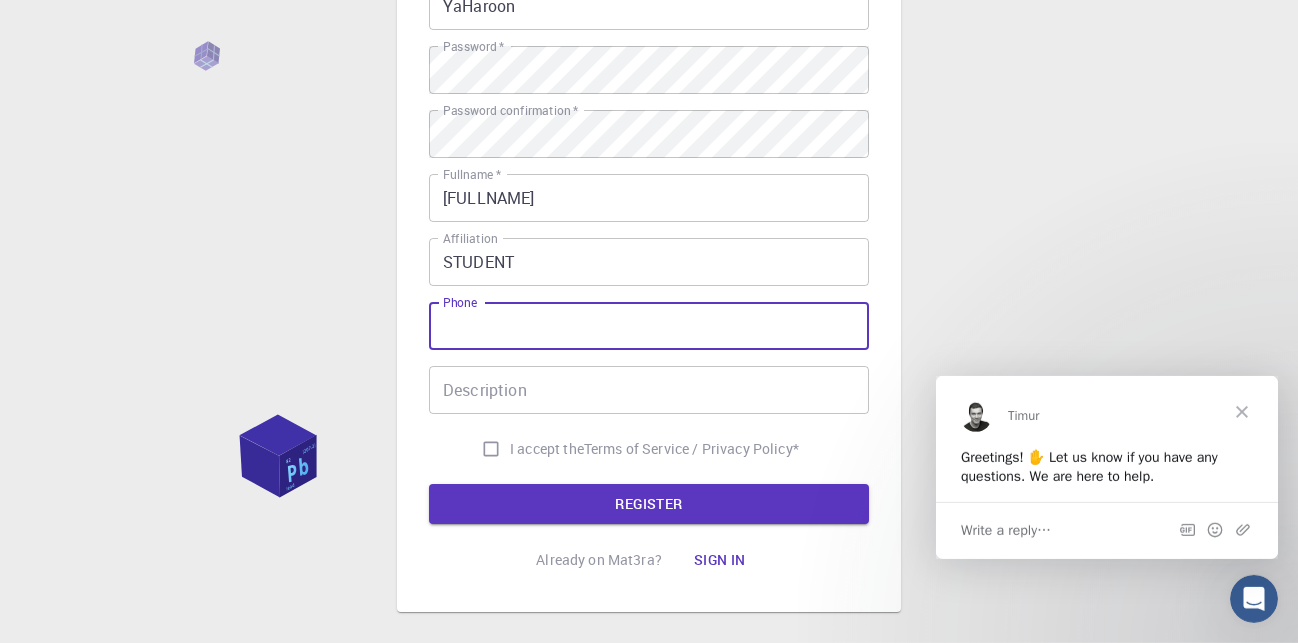 click on "Phone" at bounding box center (649, 326) 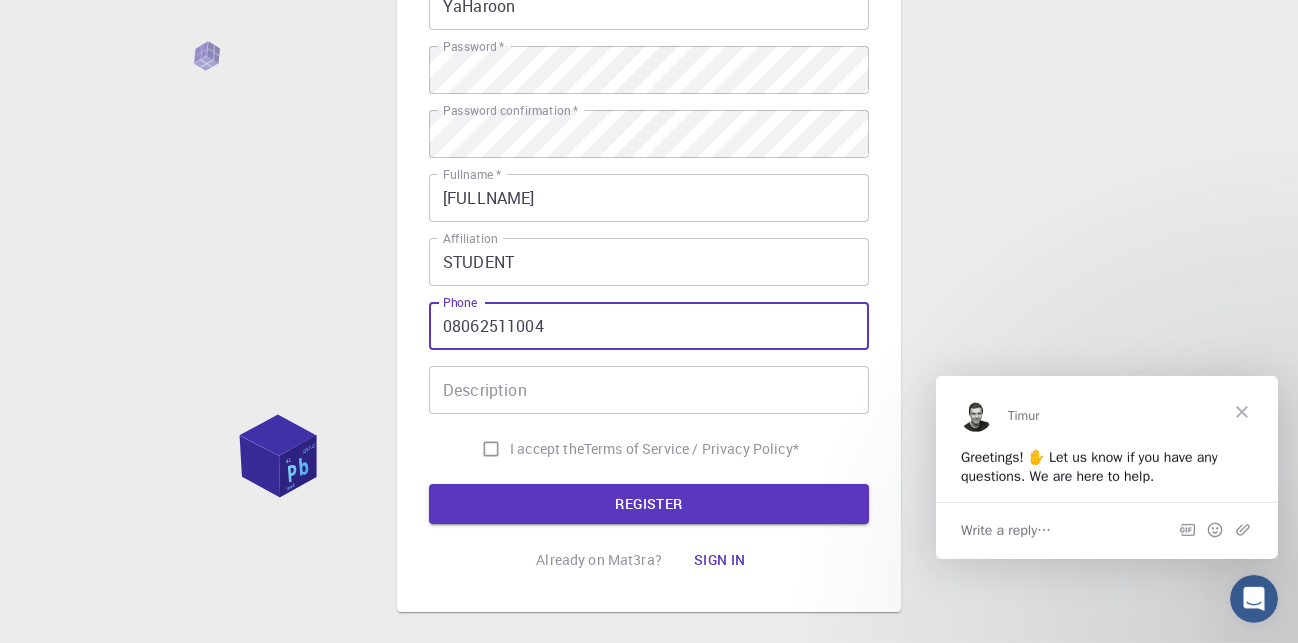 type on "08062511004" 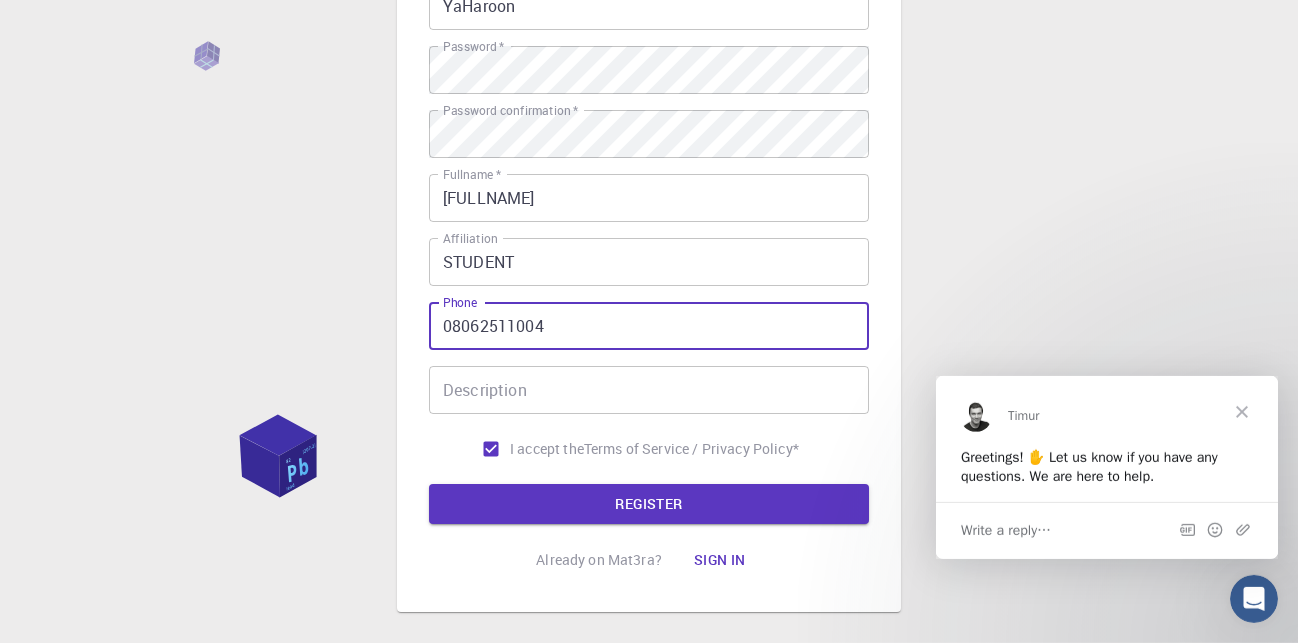 click on "08062511004" at bounding box center [649, 326] 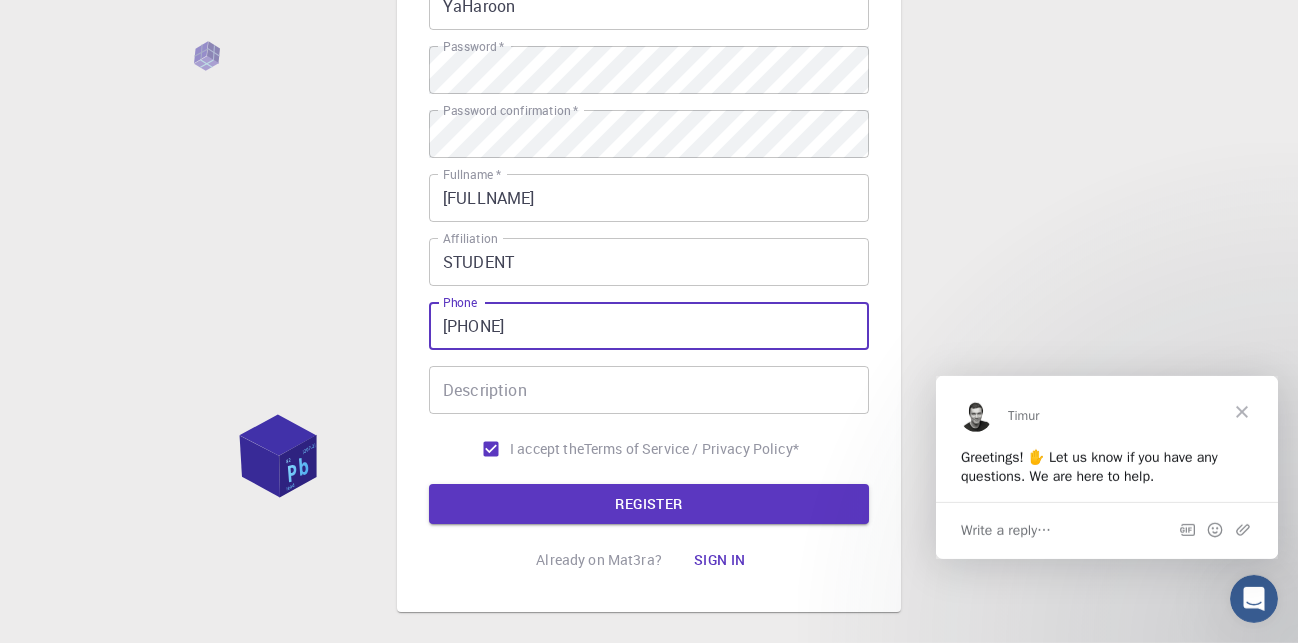 type on "[PHONE]" 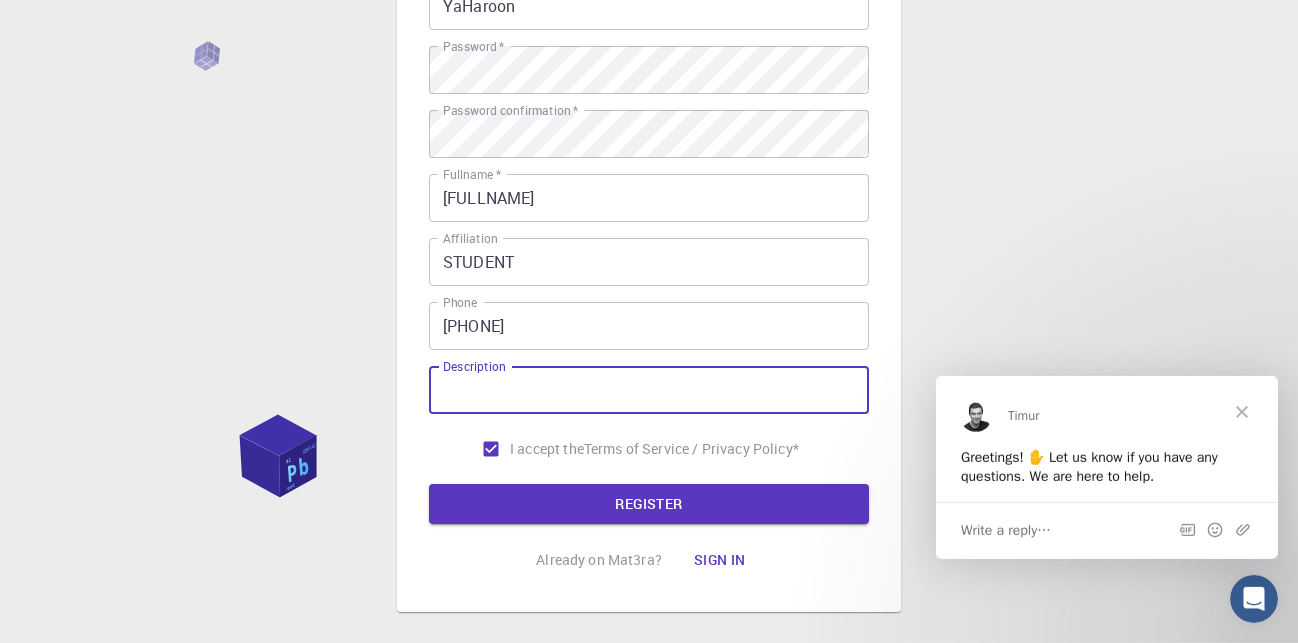 click on "Description" at bounding box center (649, 390) 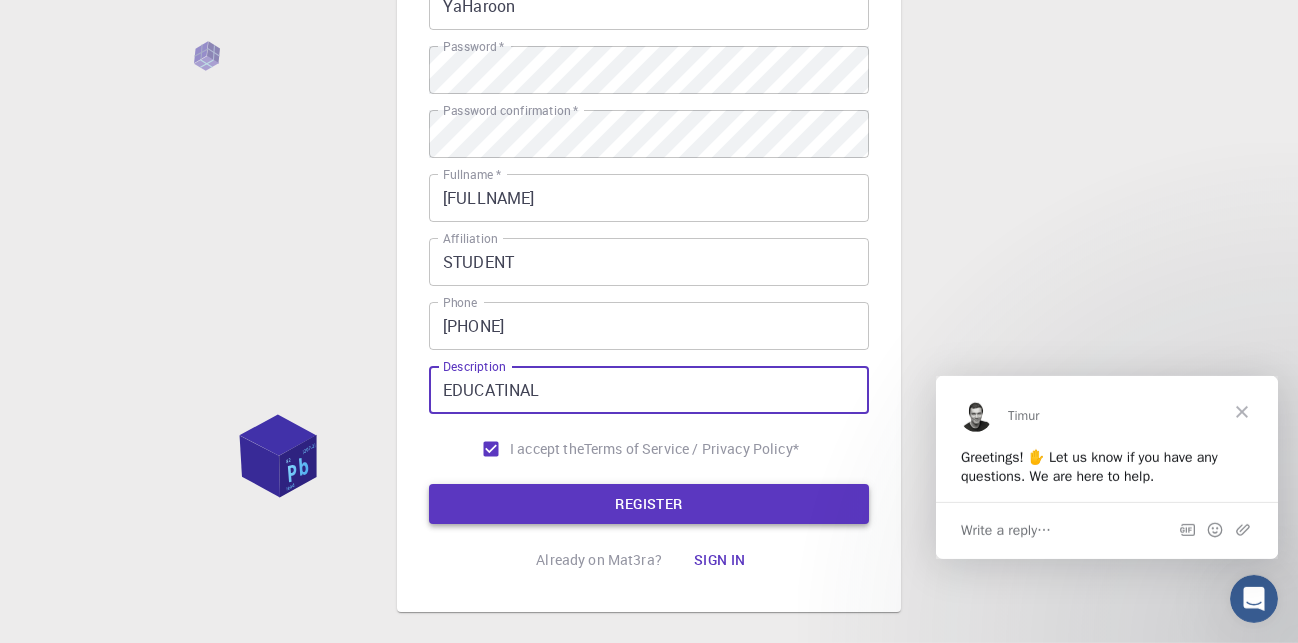type on "EDUCATINAL" 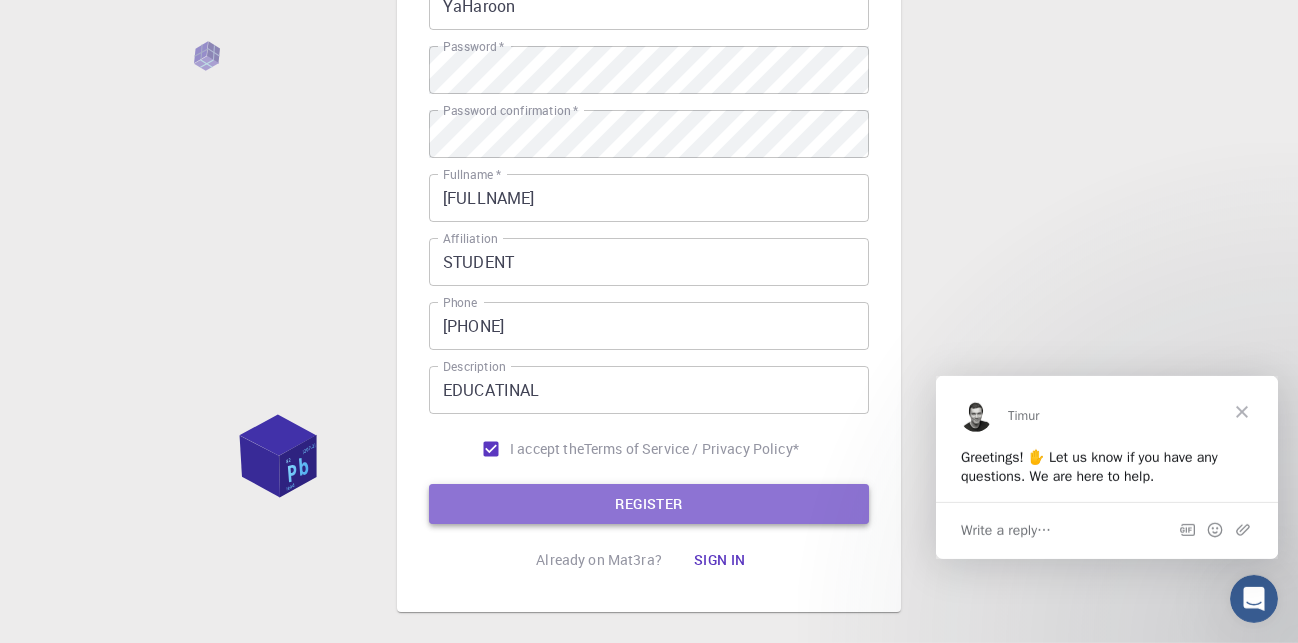click on "REGISTER" at bounding box center (649, 504) 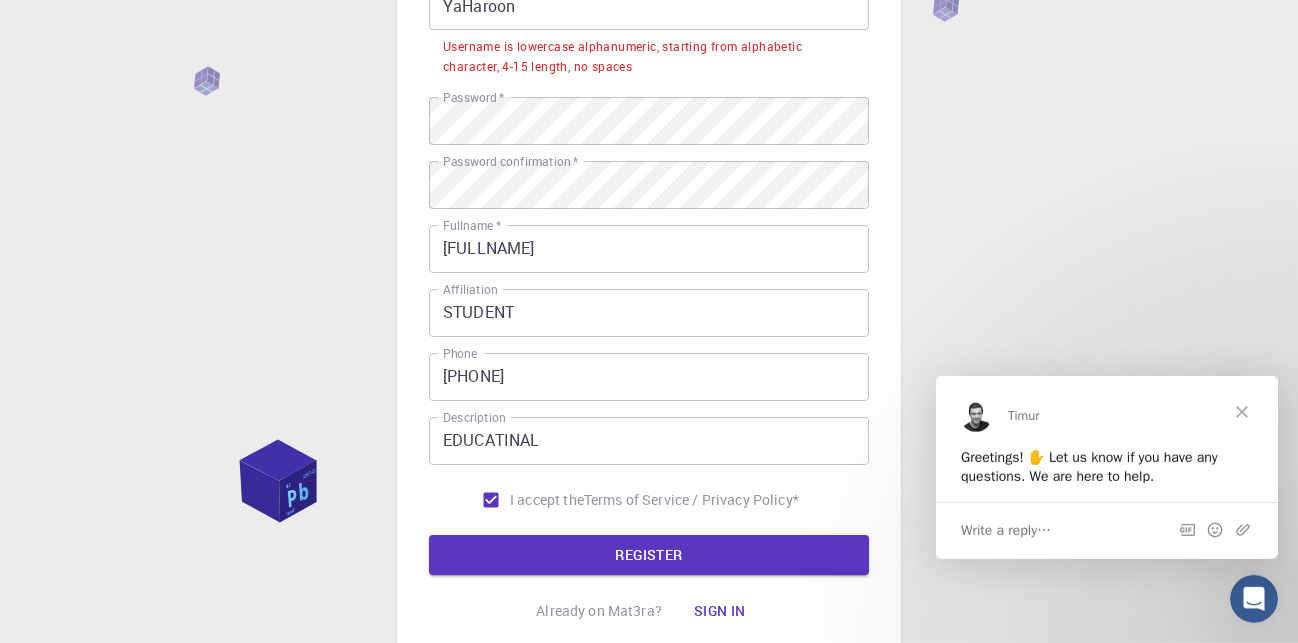 click on "3 Provide additional info Email   * [EMAIL] Email   * username   * [USERNAME] username   * Username is lowercase alphanumeric, starting from alphabetic character, 4-15 length, no spaces Password   * Password   * Password confirmation   * Password confirmation   * Fullname   * [FULLNAME] Fullname   * Affiliation [AFFILIATION] Affiliation Phone +[COUNTRY_CODE][PHONE] Phone Description [DESCRIPTION] Description I accept the Terms of Service / Privacy Policy * REGISTER Already on Mat3ra? Sign in © 2025 Exabyte Inc. All rights reserved. Platform version 2025.7.24 . Documentation Video Tutorials Terms of service Privacy statement" at bounding box center [649, 260] 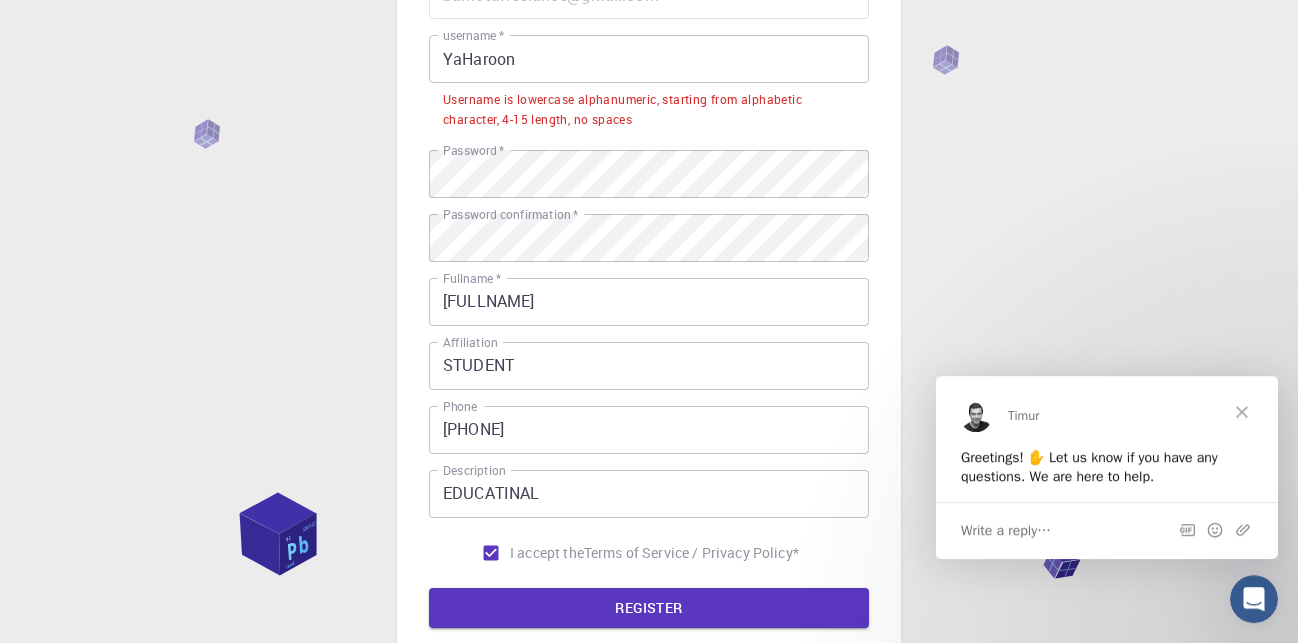 scroll, scrollTop: 212, scrollLeft: 0, axis: vertical 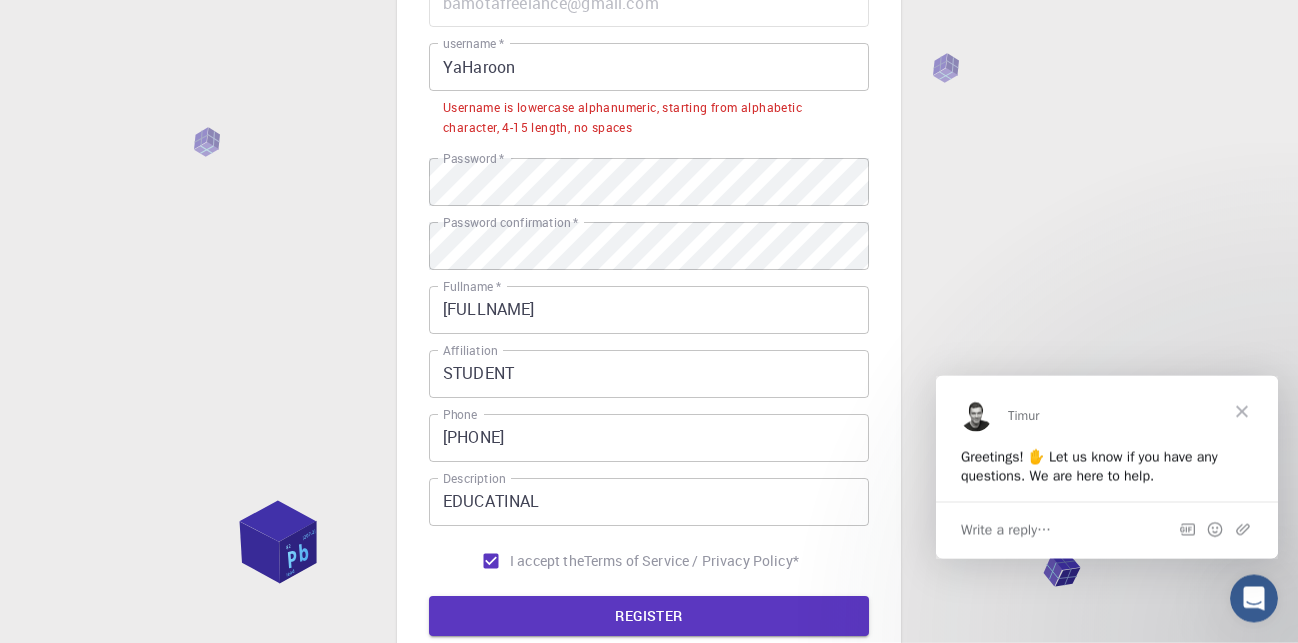 click on "YaHaroon" at bounding box center (649, 68) 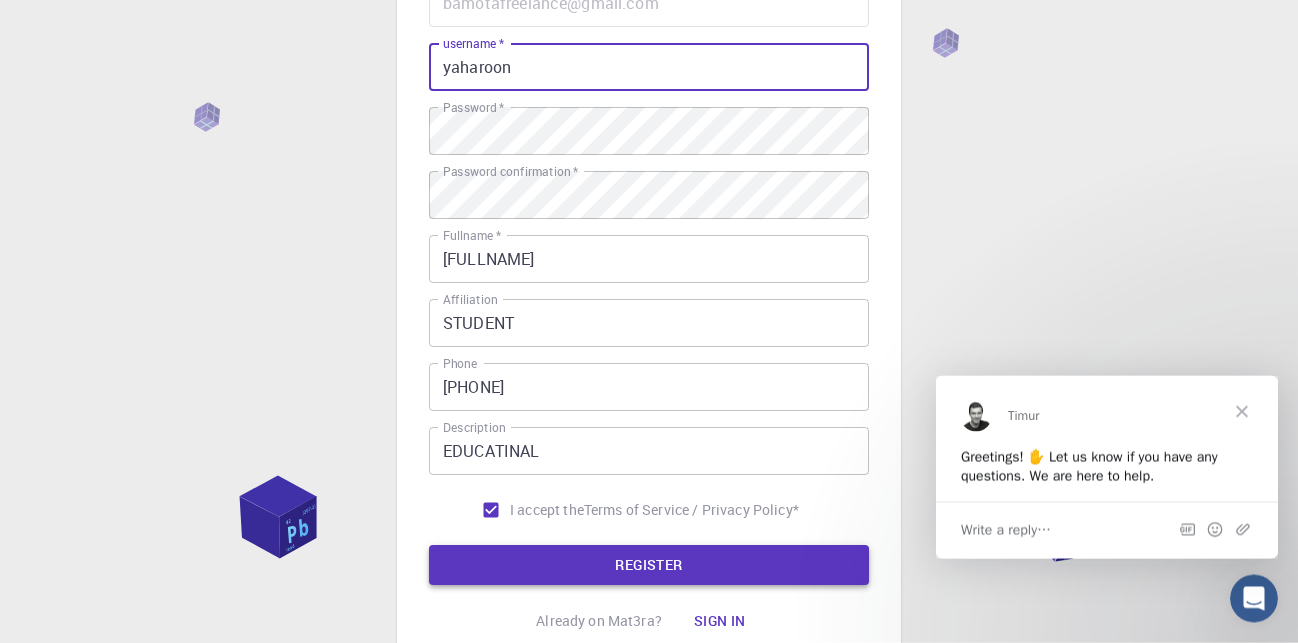 type on "yaharoon" 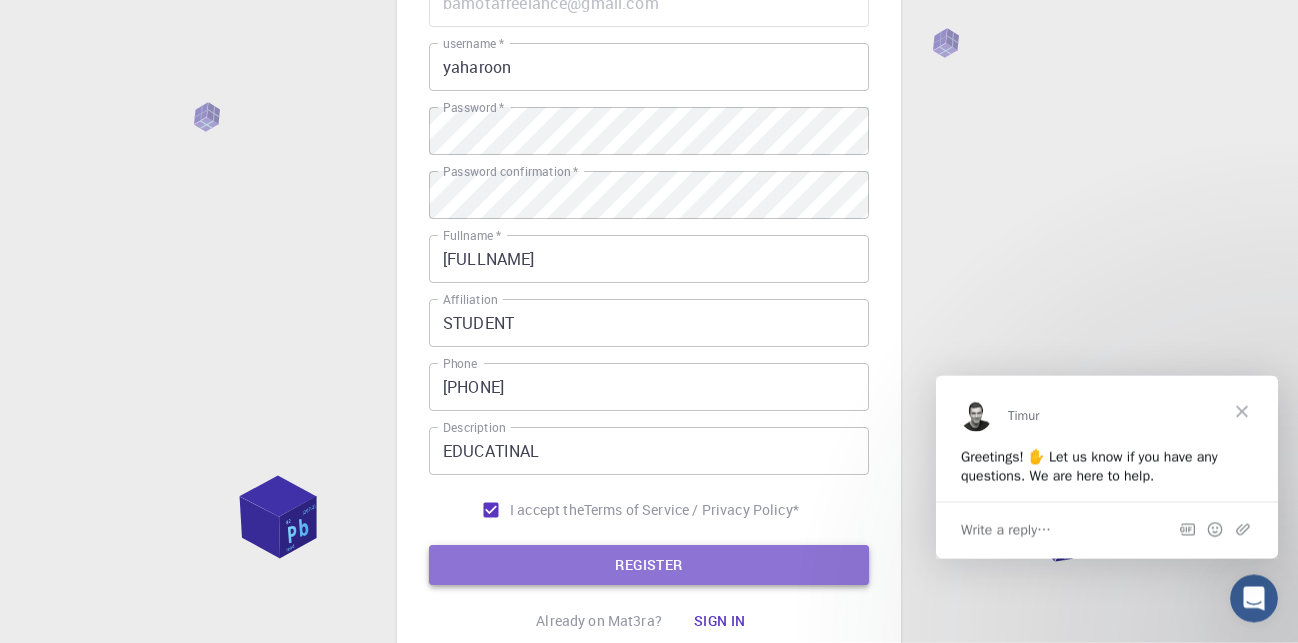 scroll, scrollTop: 213, scrollLeft: 0, axis: vertical 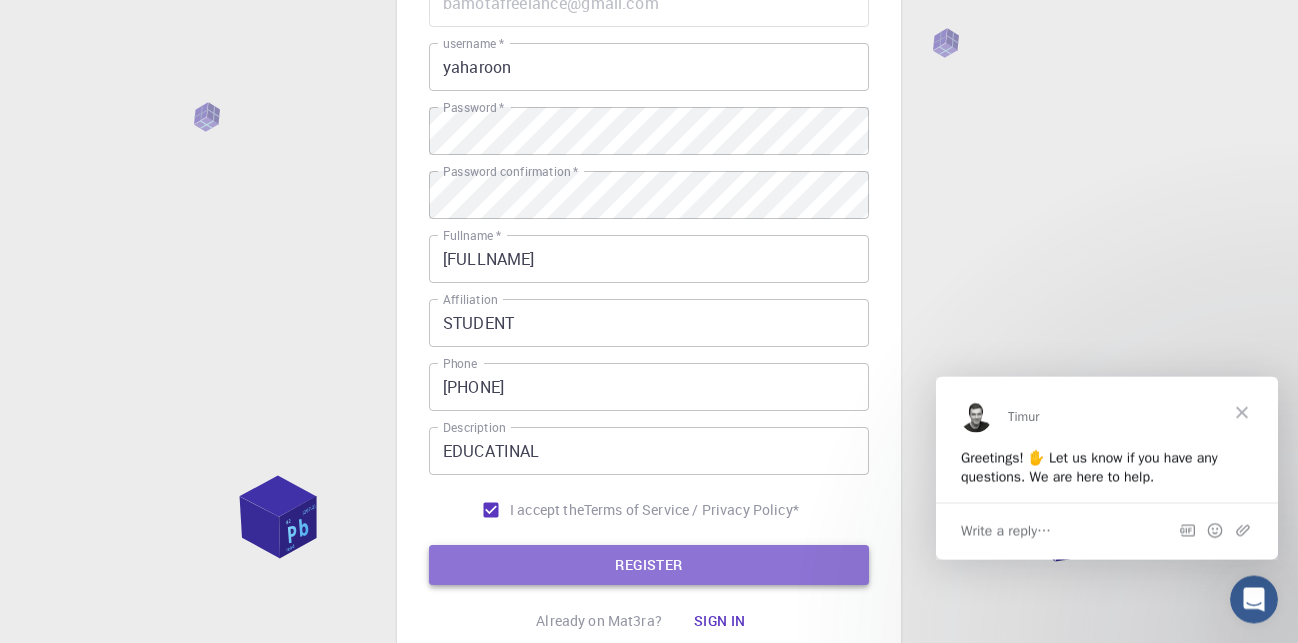 click on "REGISTER" at bounding box center [649, 565] 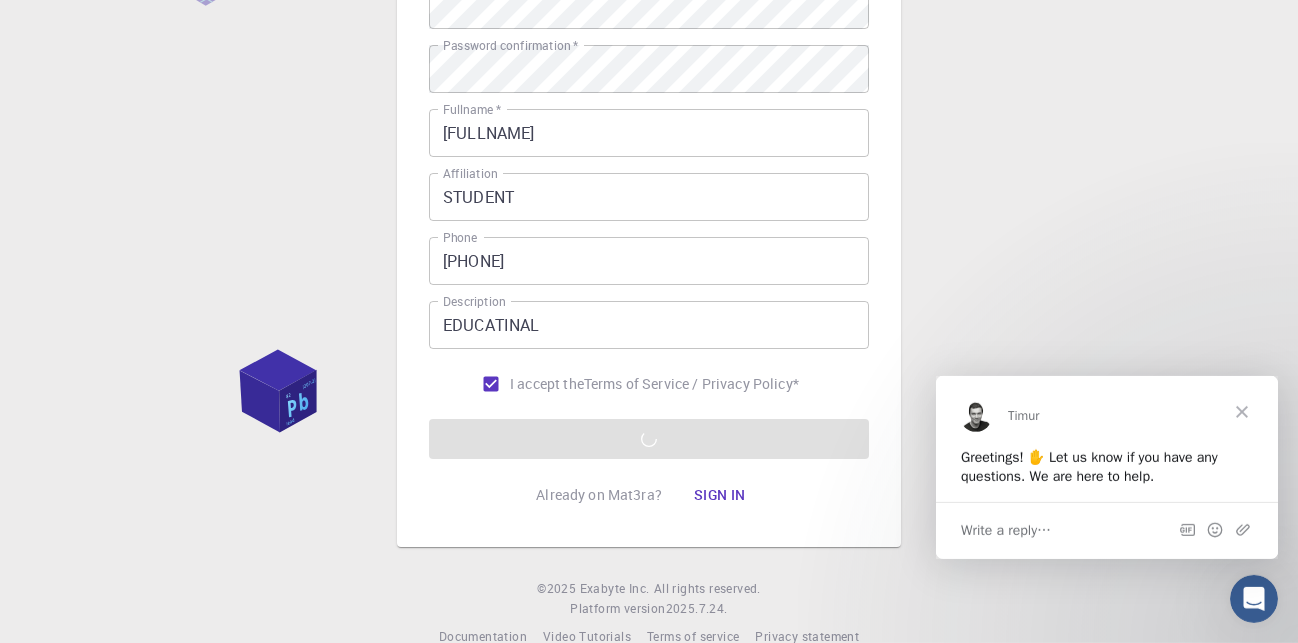 scroll, scrollTop: 374, scrollLeft: 0, axis: vertical 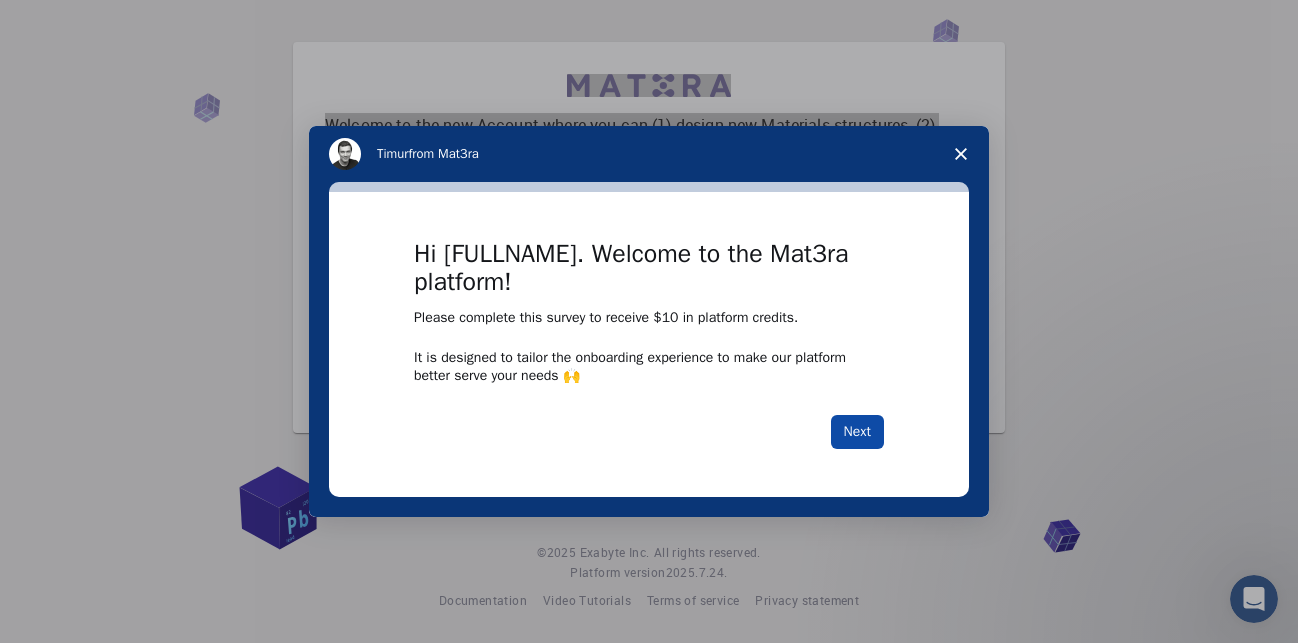 click on "Next" at bounding box center [857, 432] 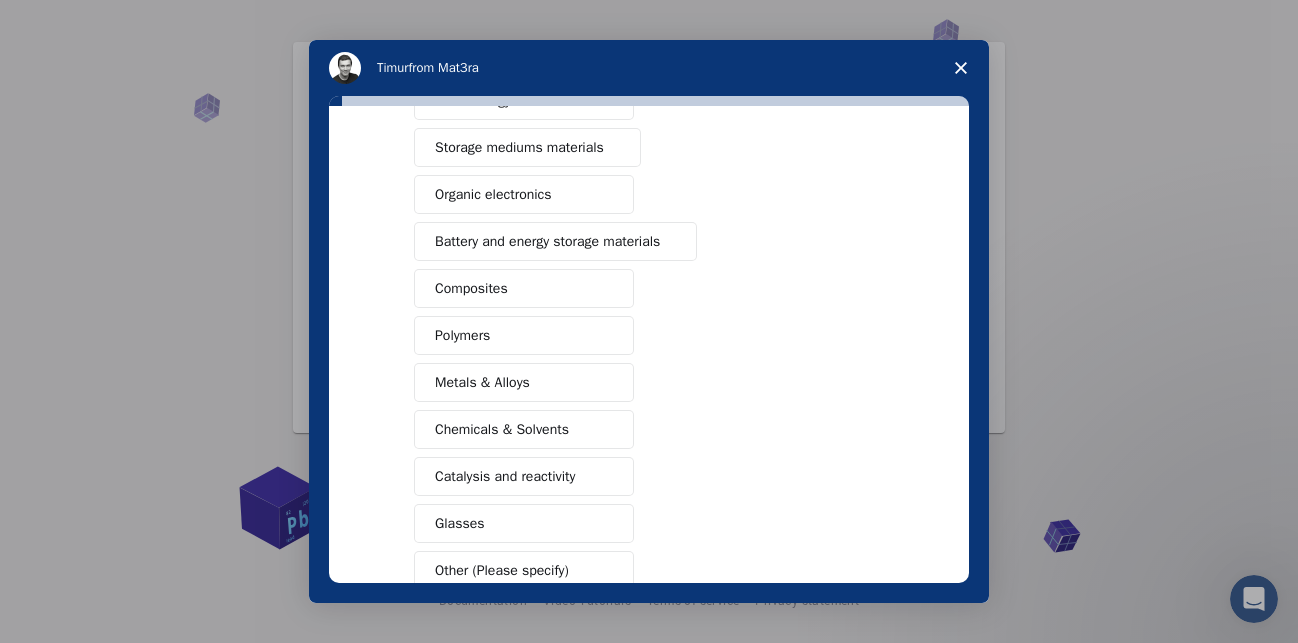 scroll, scrollTop: 0, scrollLeft: 0, axis: both 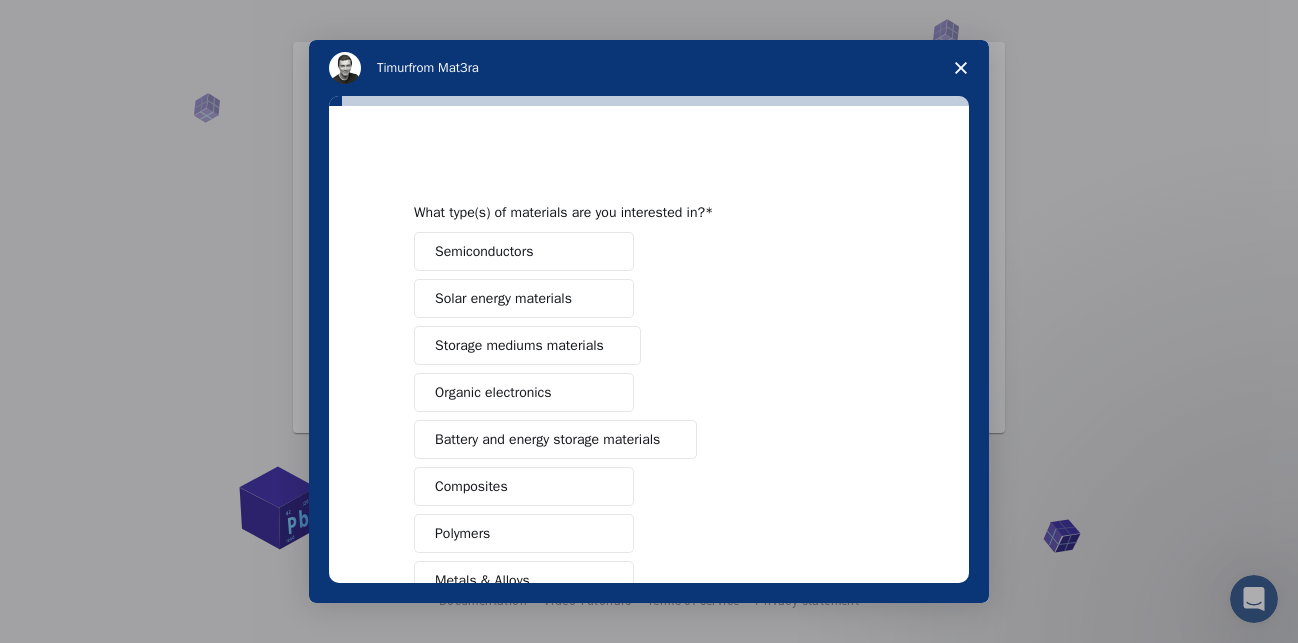 click on "Semiconductors" at bounding box center (484, 251) 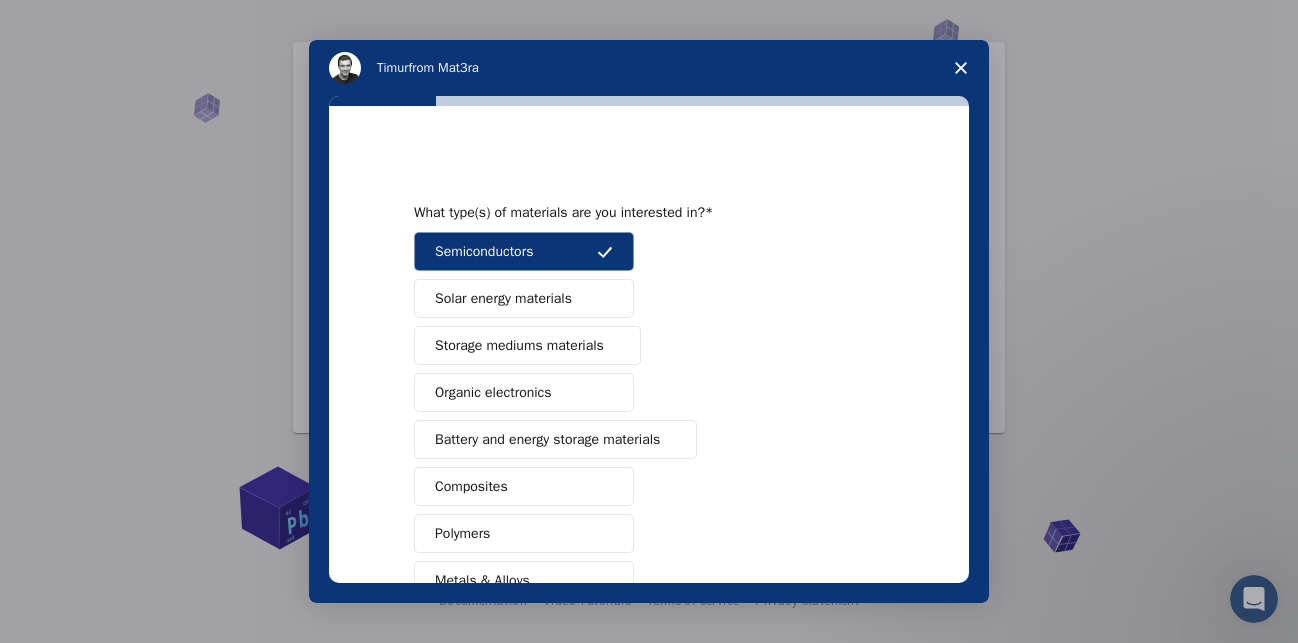 click on "Solar energy materials" at bounding box center [503, 298] 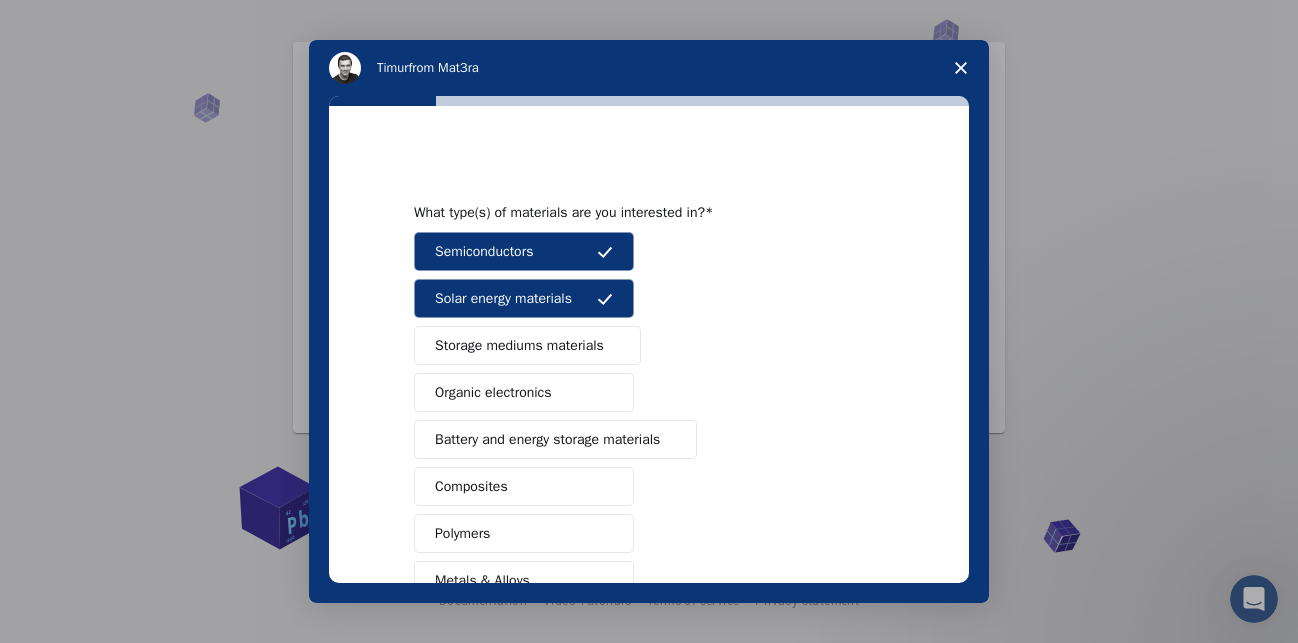 click on "Storage mediums materials" at bounding box center (519, 345) 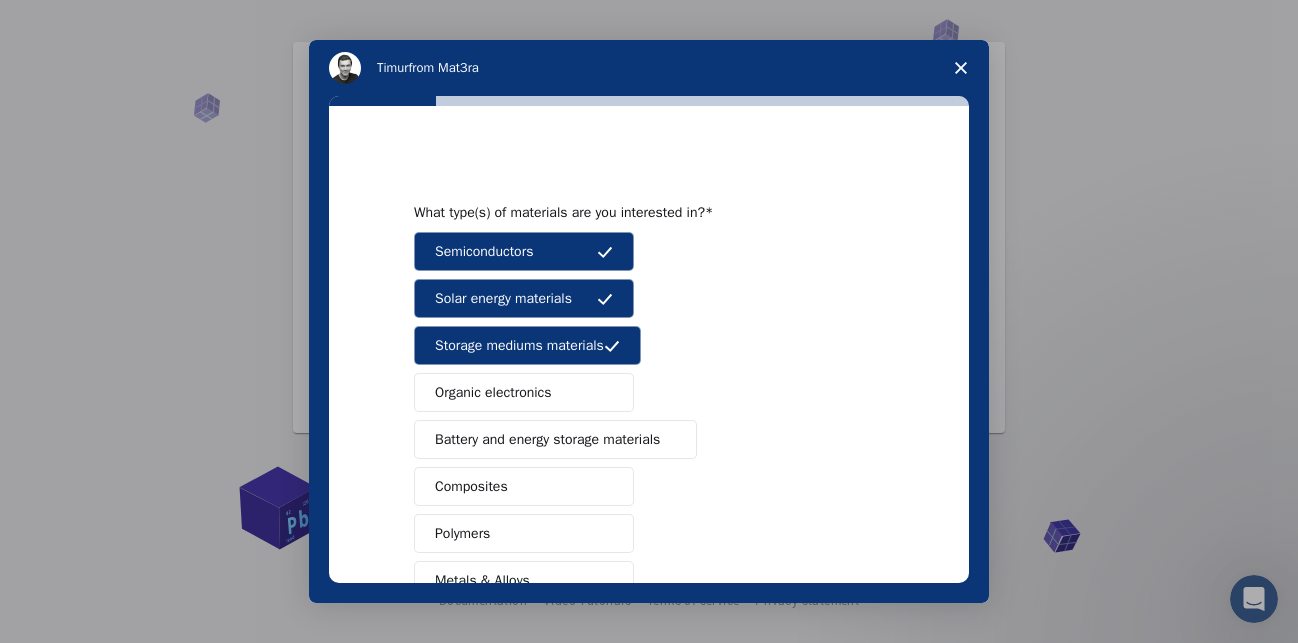 click on "Battery and energy storage materials" at bounding box center [547, 439] 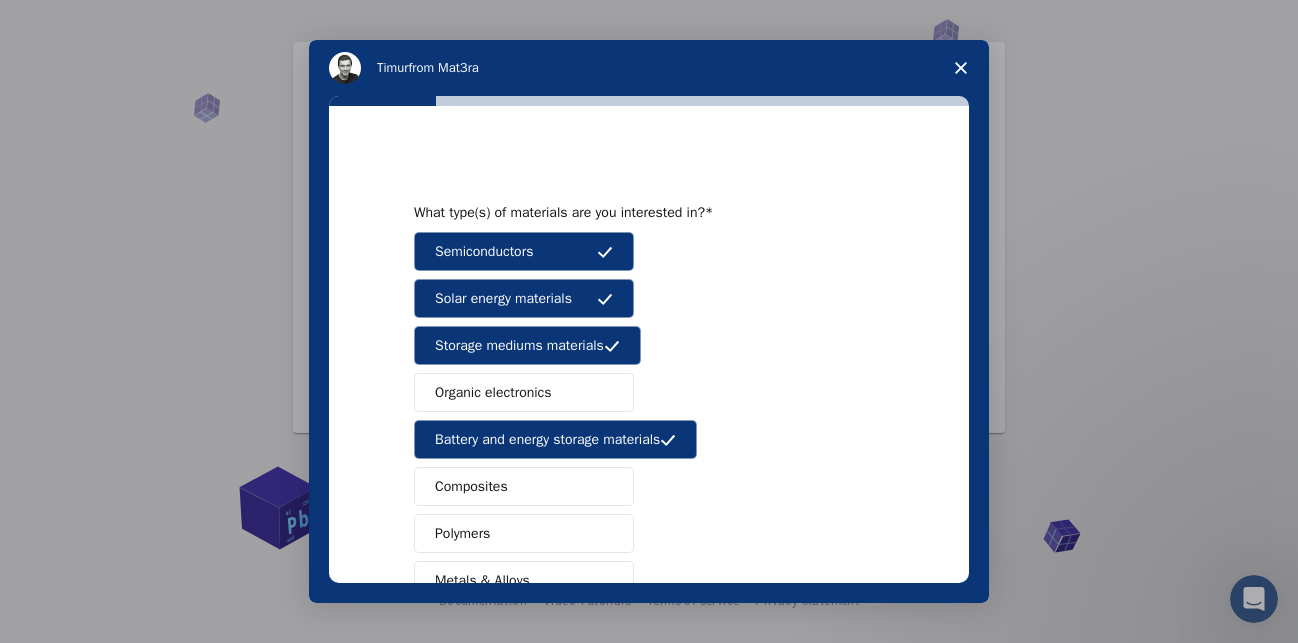 click on "Composites" at bounding box center [524, 486] 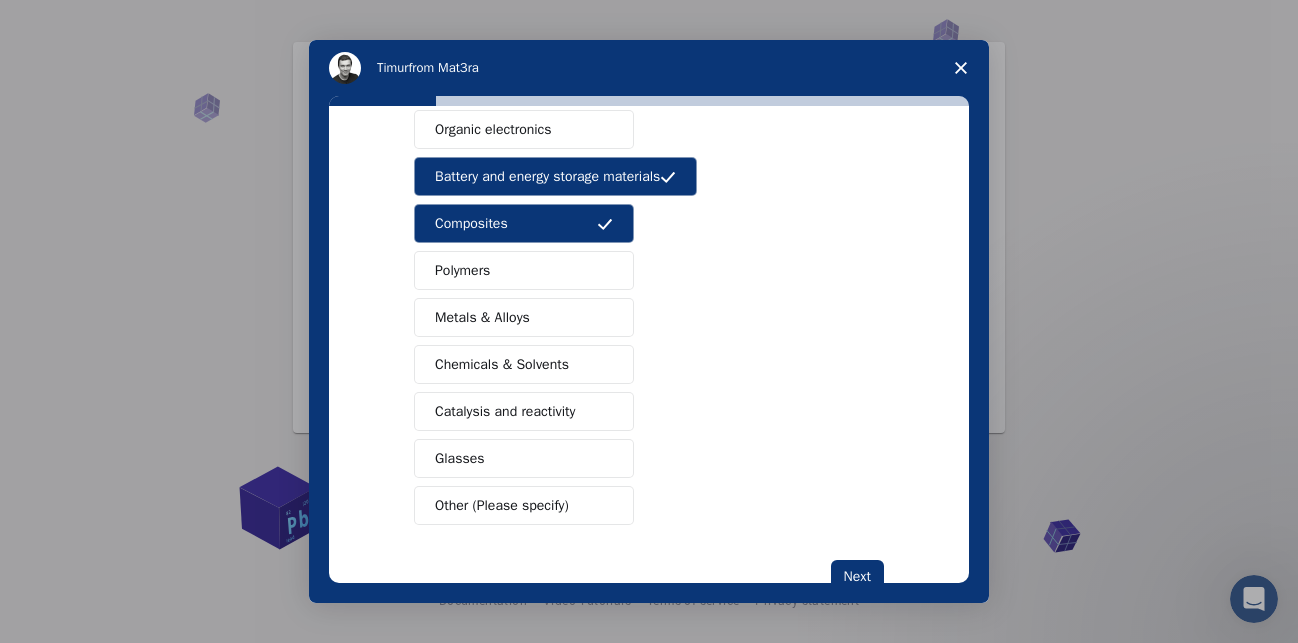 scroll, scrollTop: 265, scrollLeft: 0, axis: vertical 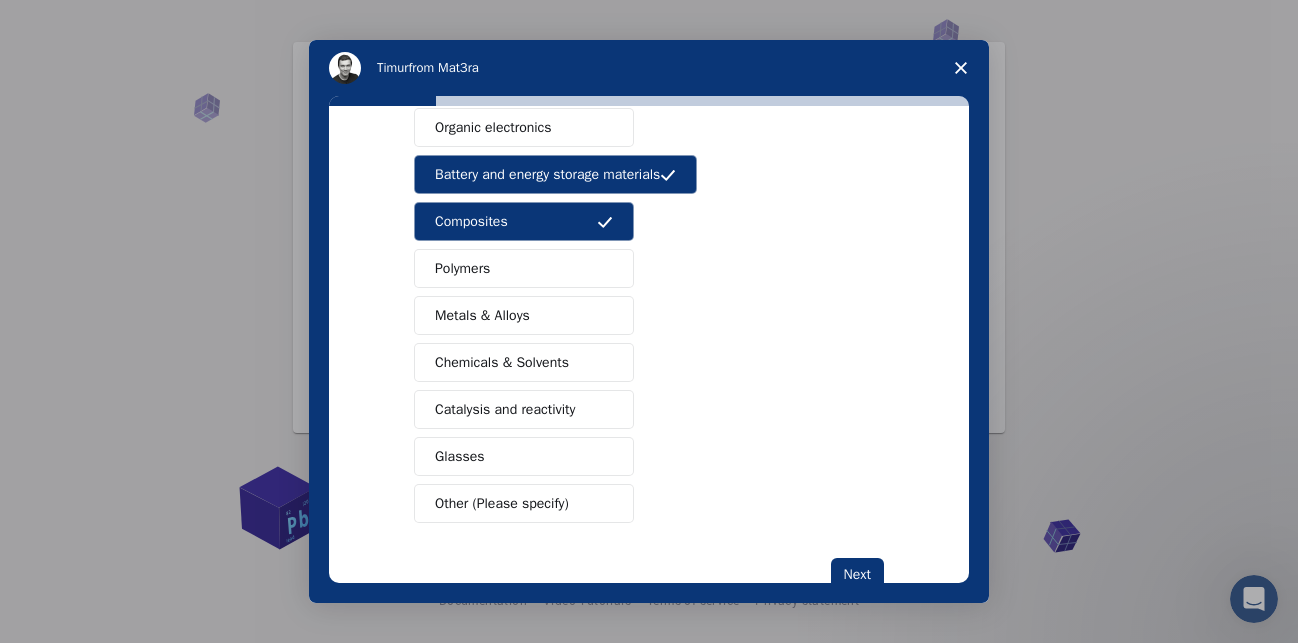 click on "Chemicals & Solvents" at bounding box center (502, 362) 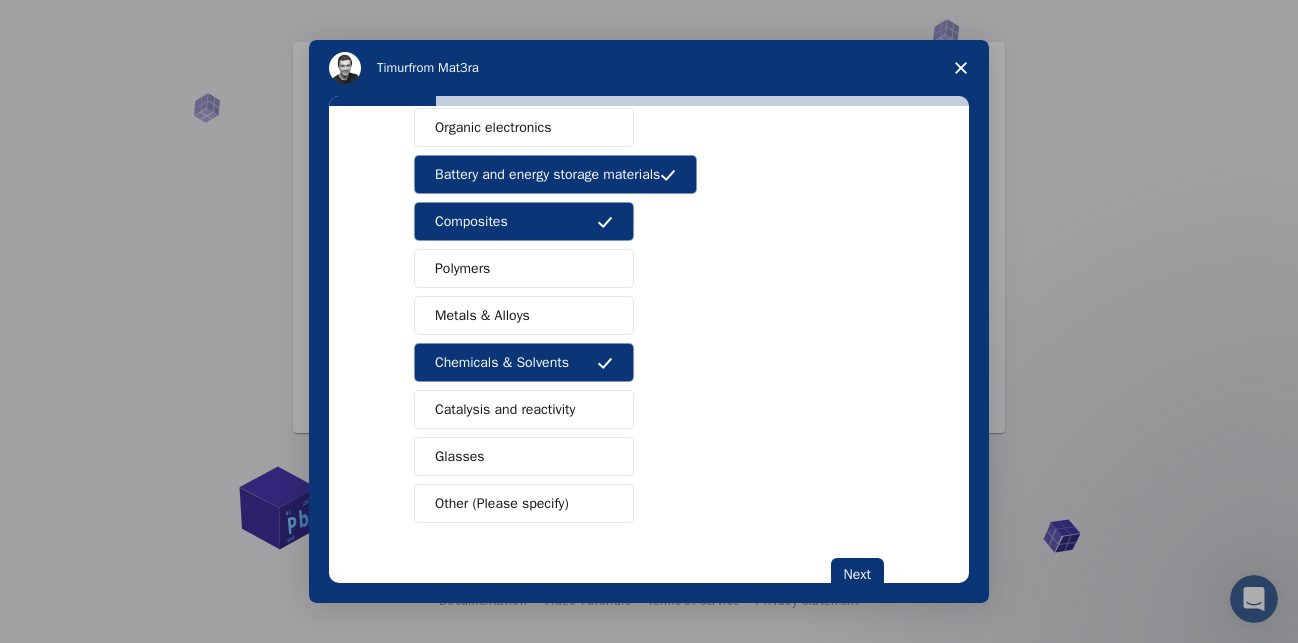 click on "Catalysis and reactivity" at bounding box center (505, 409) 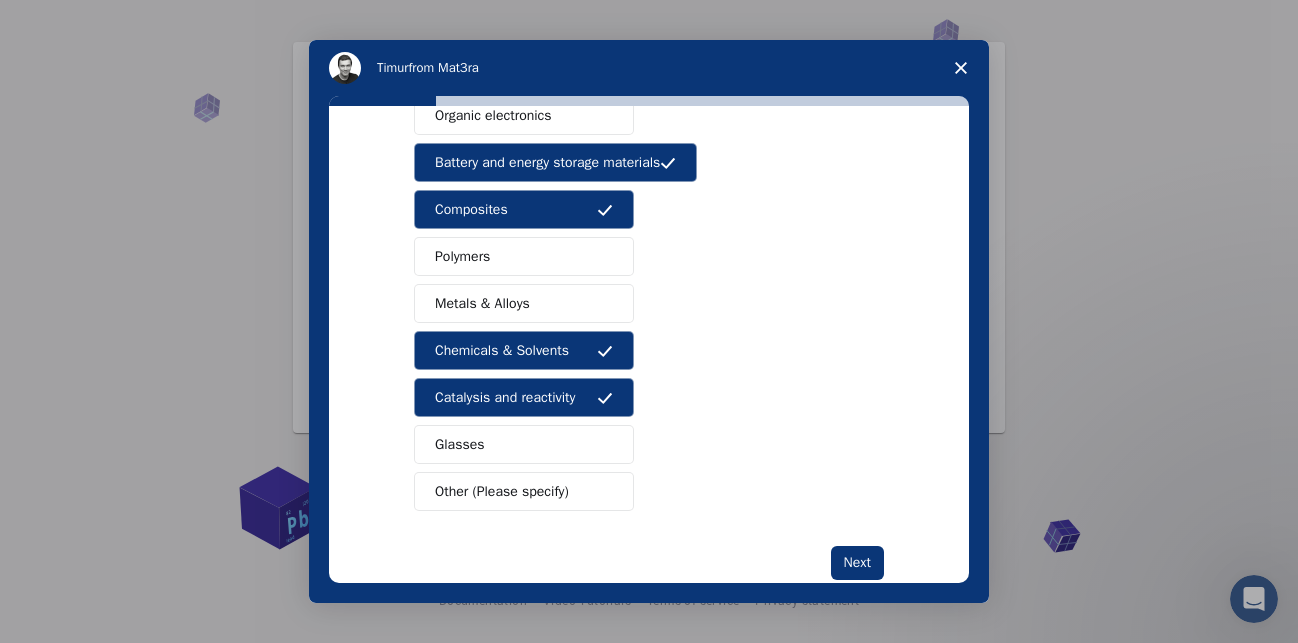 scroll, scrollTop: 322, scrollLeft: 0, axis: vertical 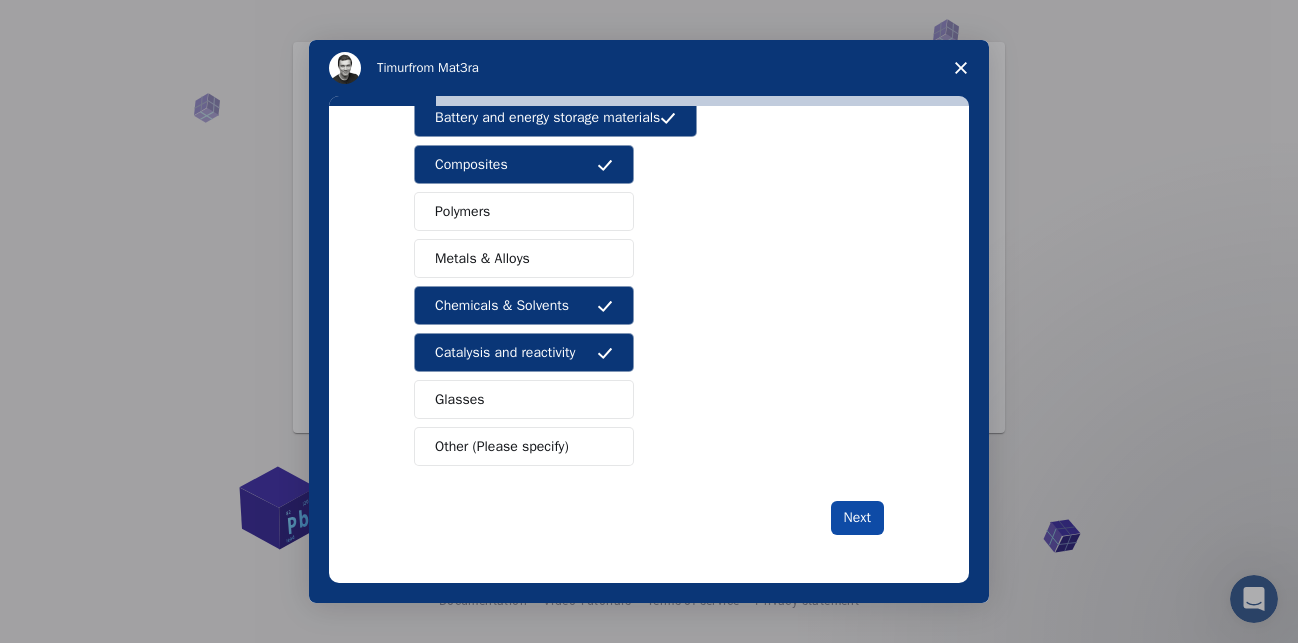 click on "Next" at bounding box center (857, 518) 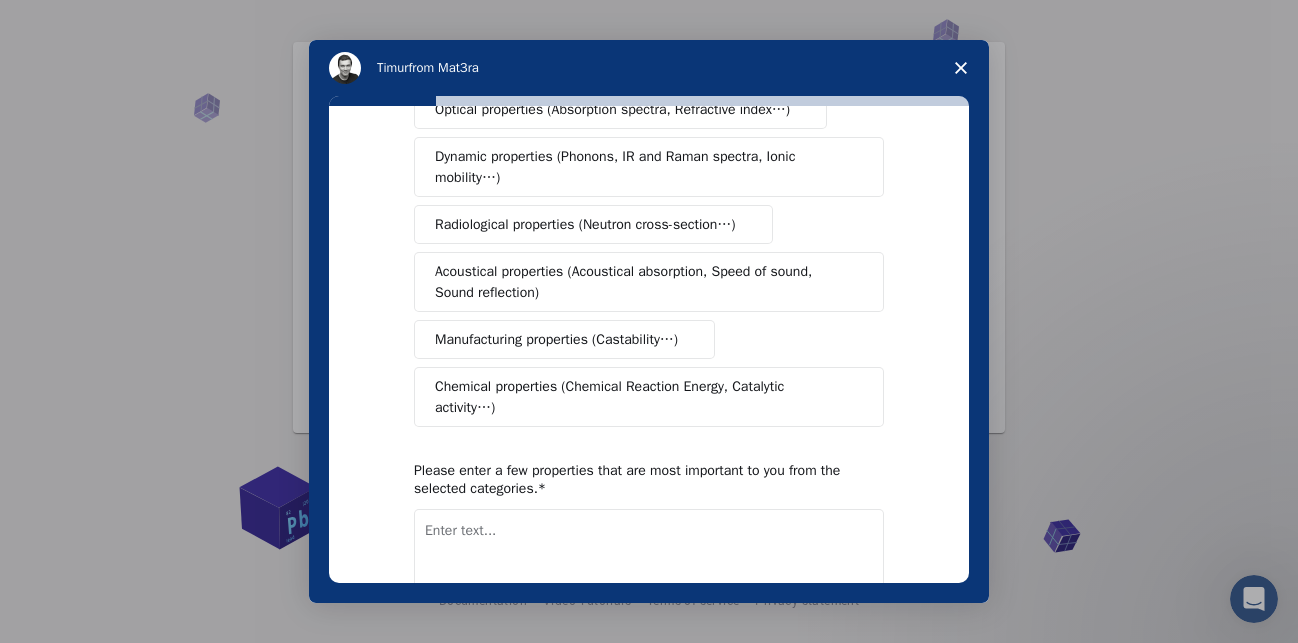 scroll, scrollTop: 0, scrollLeft: 0, axis: both 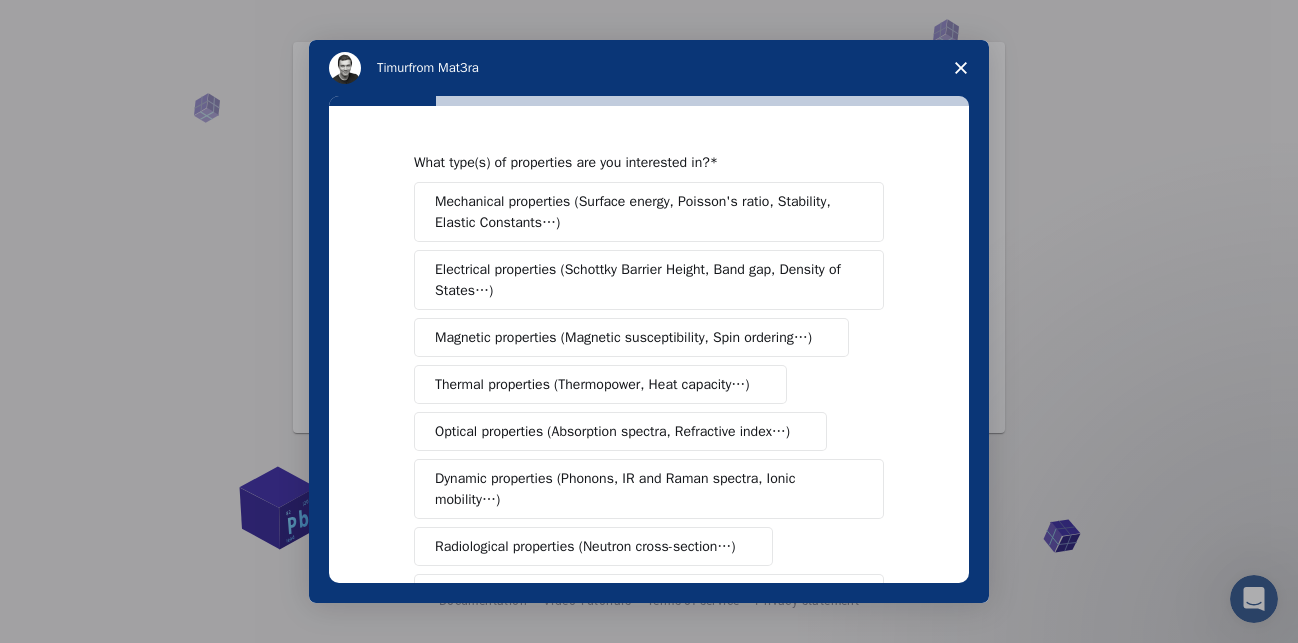 click on "Mechanical properties (Surface energy, Poisson's ratio, Stability, Elastic Constants…)" at bounding box center (642, 212) 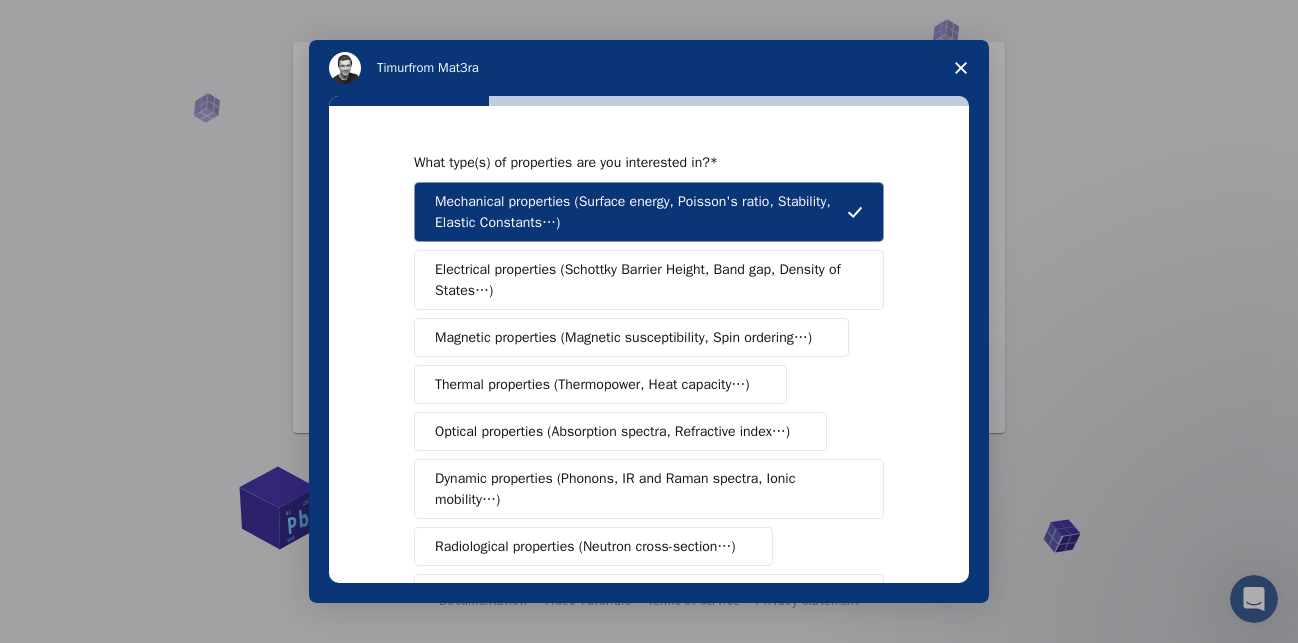 click on "Electrical properties (Schottky Barrier Height, Band gap, Density of States…)" at bounding box center (642, 280) 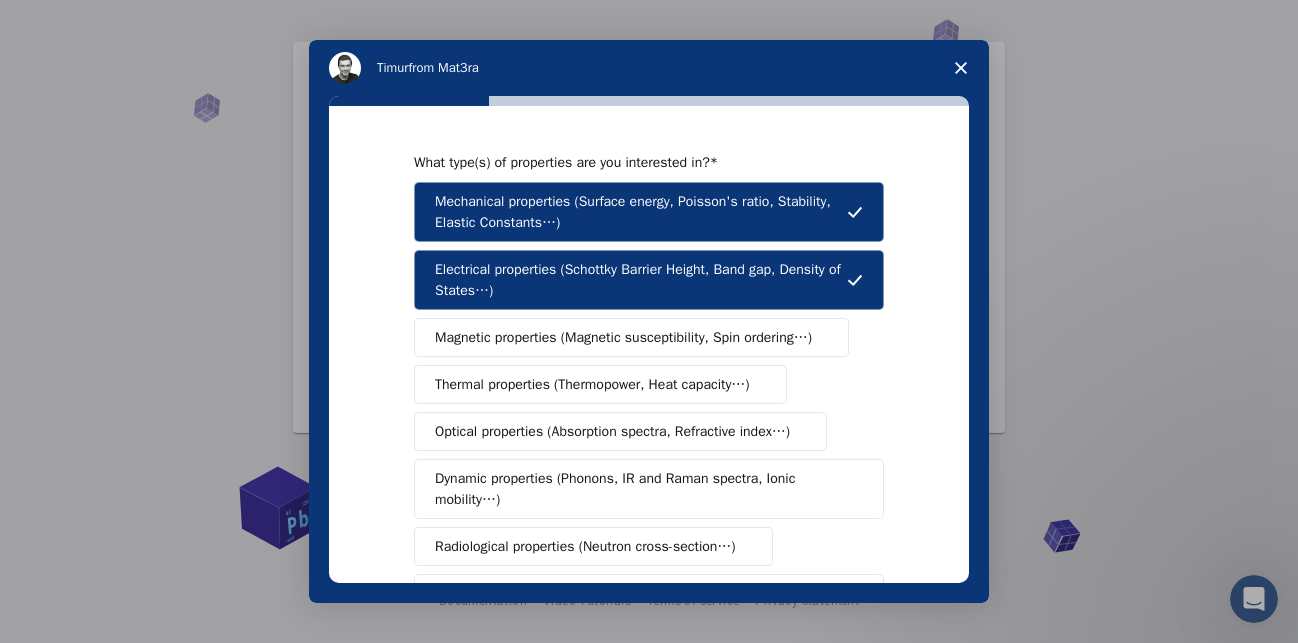 click on "Mechanical properties (Surface energy, Poisson's ratio, Stability, Elastic Constants…) Electrical properties (Schottky Barrier Height, Band gap, Density of States…) Magnetic properties (Magnetic susceptibility, Spin ordering…) Thermal properties (Thermopower, Heat capacity…) Optical properties (Absorption spectra, Refractive index…) Dynamic properties (Phonons, IR and Raman spectra, Ionic mobility…) Radiological properties (Neutron cross-section…) Acoustical properties (Acoustical absorption, Speed of sound, Sound reflection) Manufacturing properties (Castability…) Chemical properties (Chemical Reaction Energy, Catalytic activity…)" at bounding box center (649, 465) 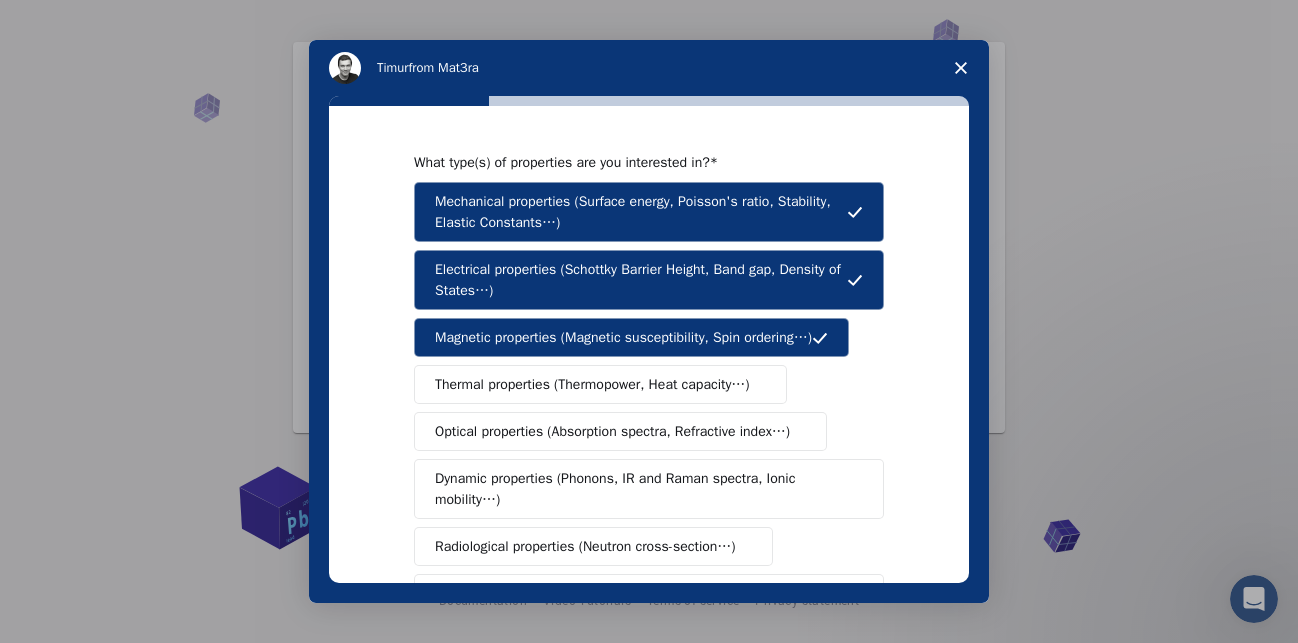 click on "Thermal properties (Thermopower, Heat capacity…)" at bounding box center (592, 384) 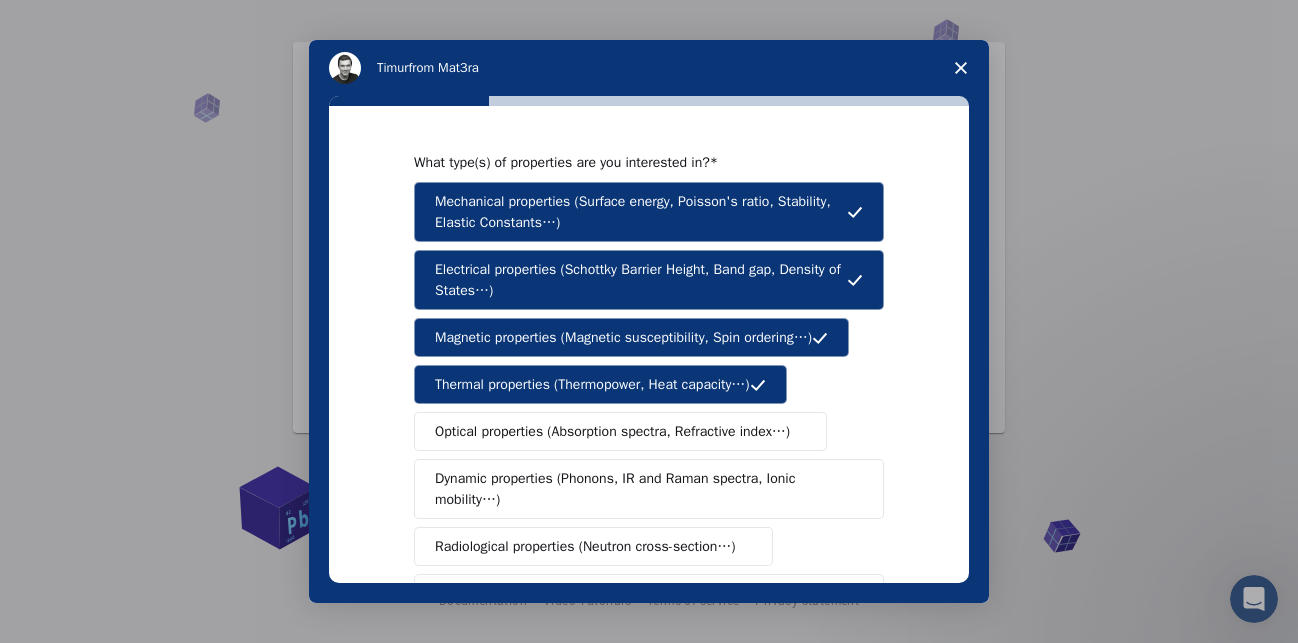 click on "Optical properties (Absorption spectra, Refractive index…)" at bounding box center [612, 431] 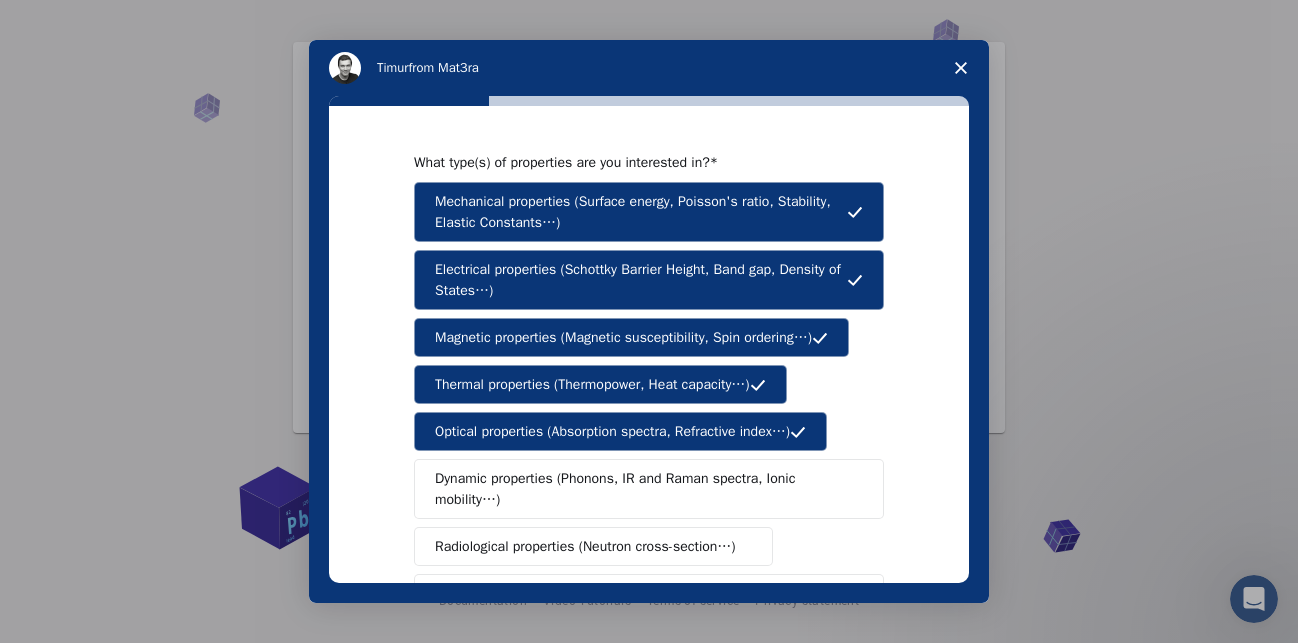 click on "Dynamic properties (Phonons, IR and Raman spectra, Ionic mobility…)" at bounding box center [641, 489] 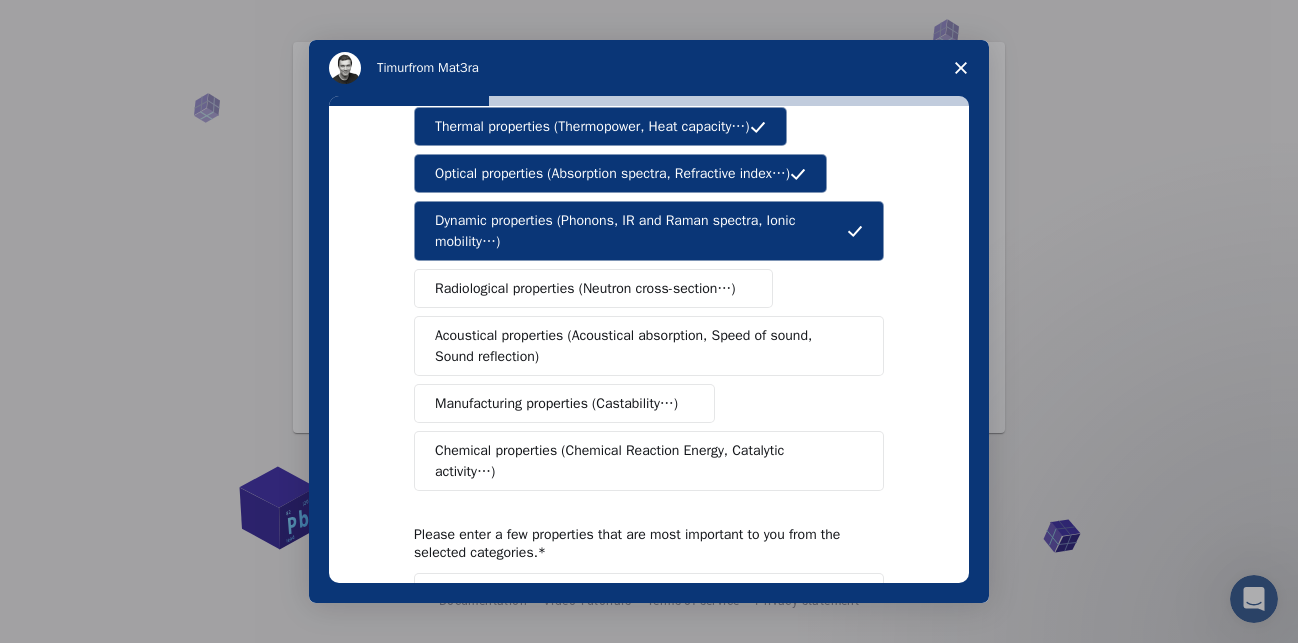 scroll, scrollTop: 277, scrollLeft: 0, axis: vertical 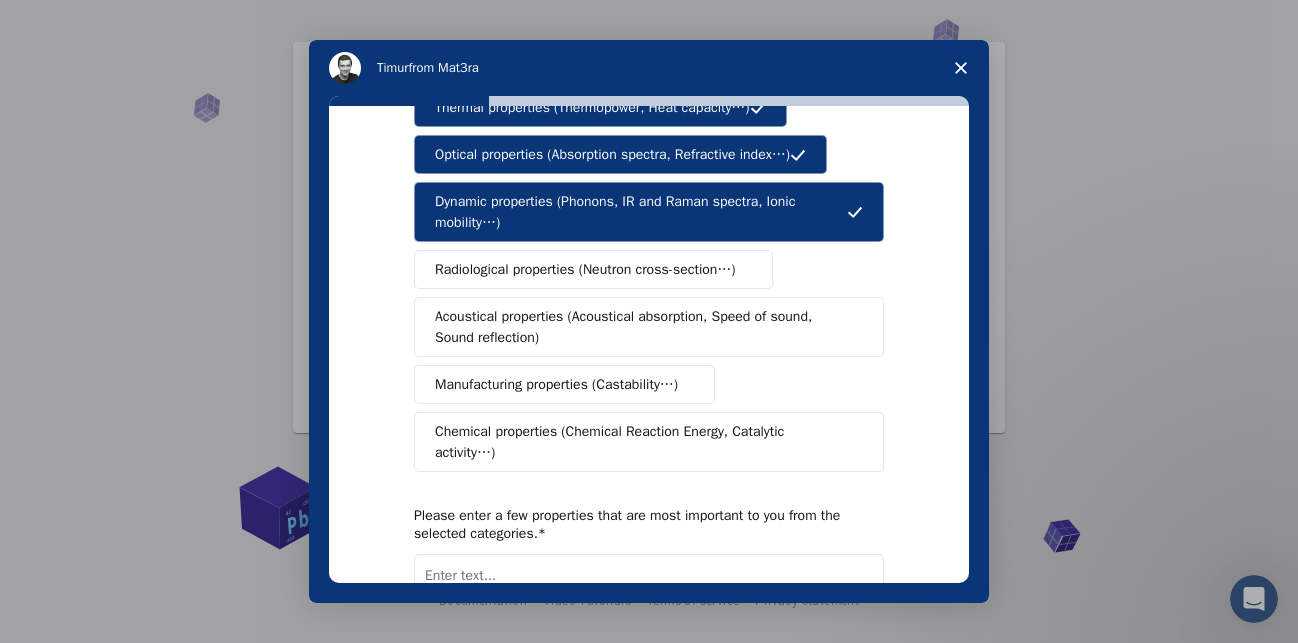 click on "Chemical properties (Chemical Reaction Energy, Catalytic activity…)" at bounding box center [641, 442] 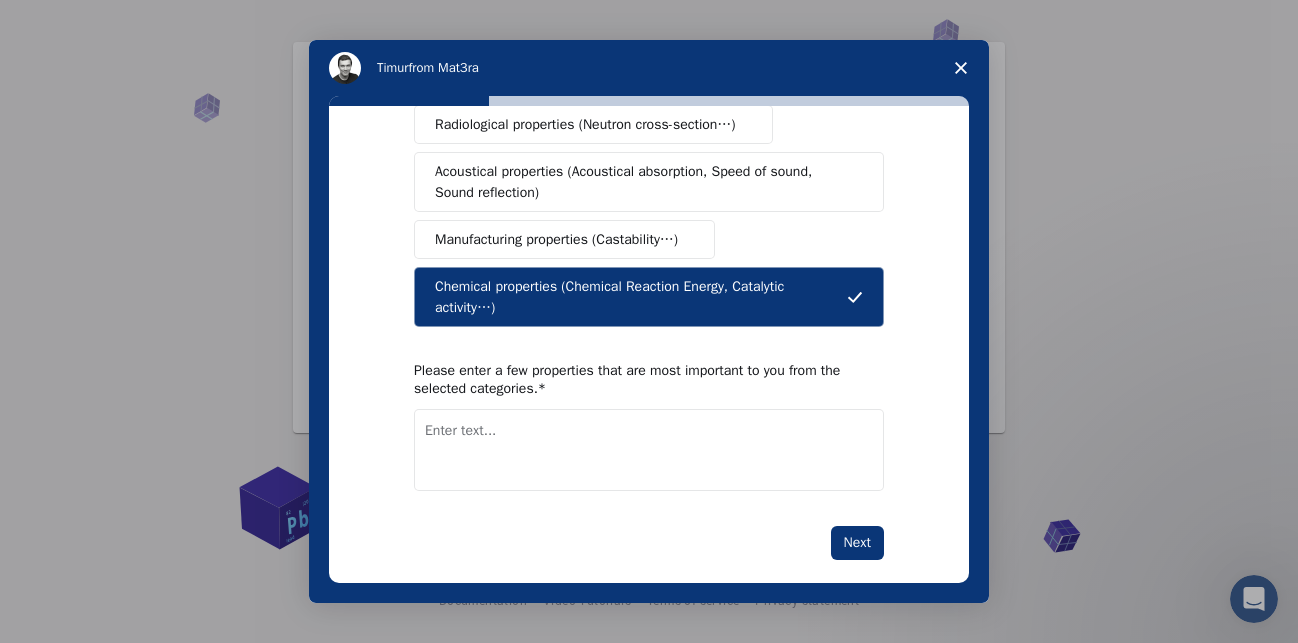 scroll, scrollTop: 426, scrollLeft: 0, axis: vertical 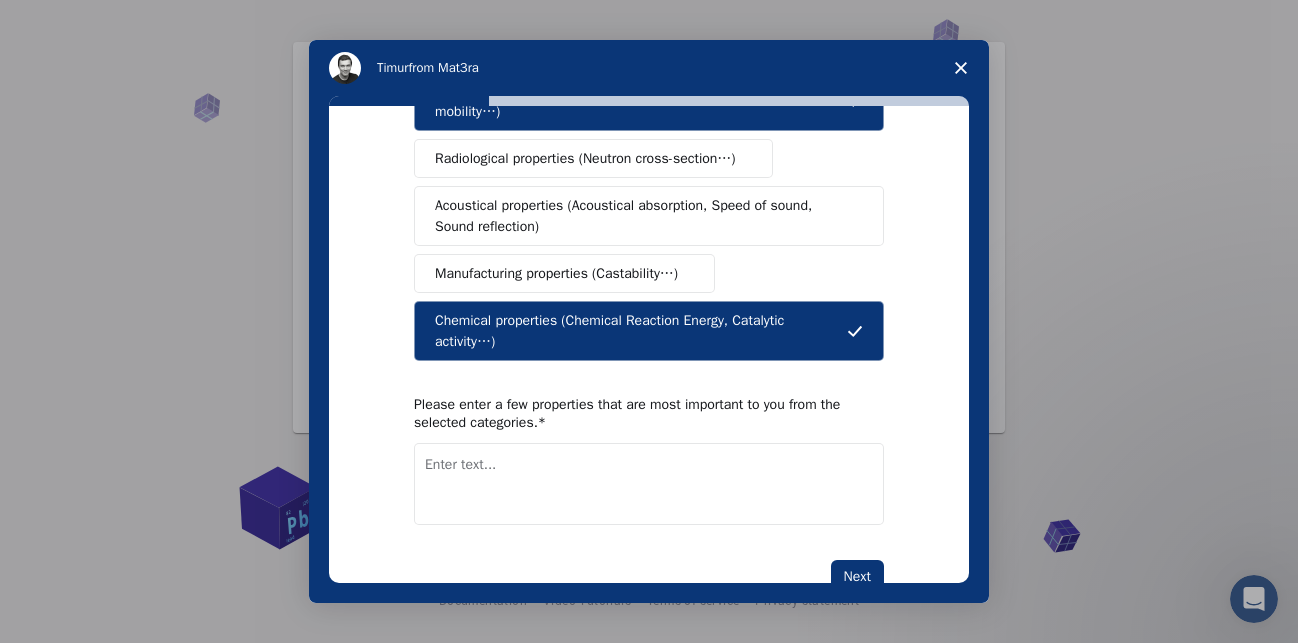 click at bounding box center [649, 484] 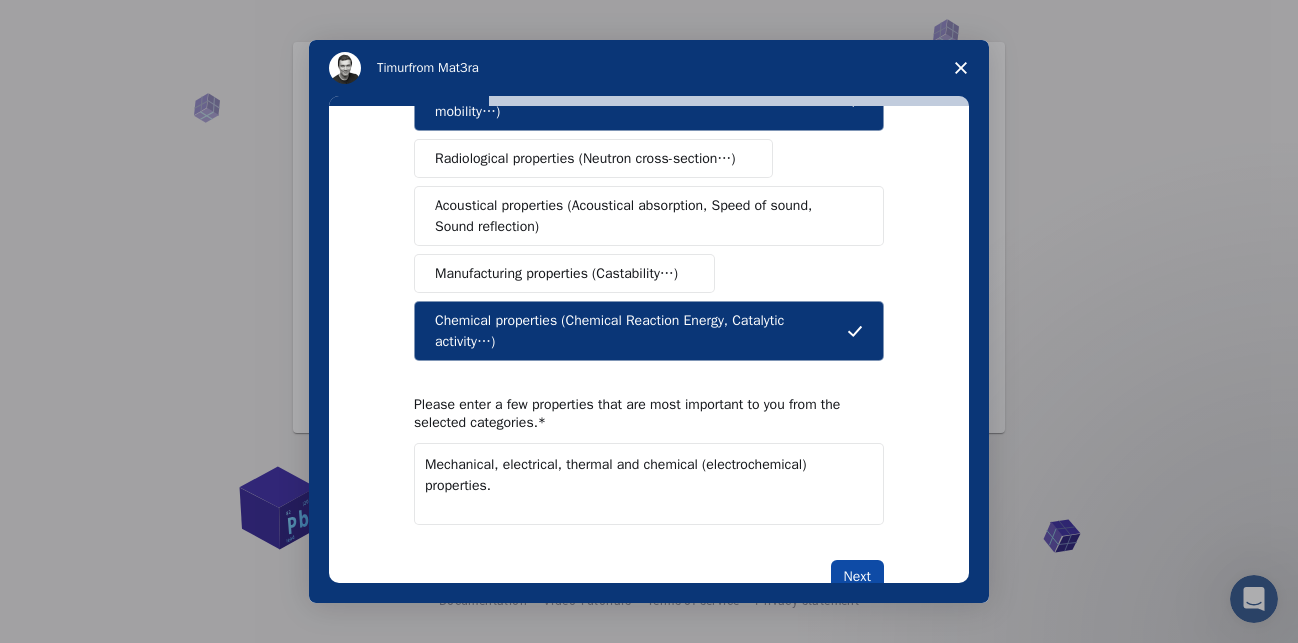 type on "Mechanical, electrical, thermal and chemical (electrochemical) properties." 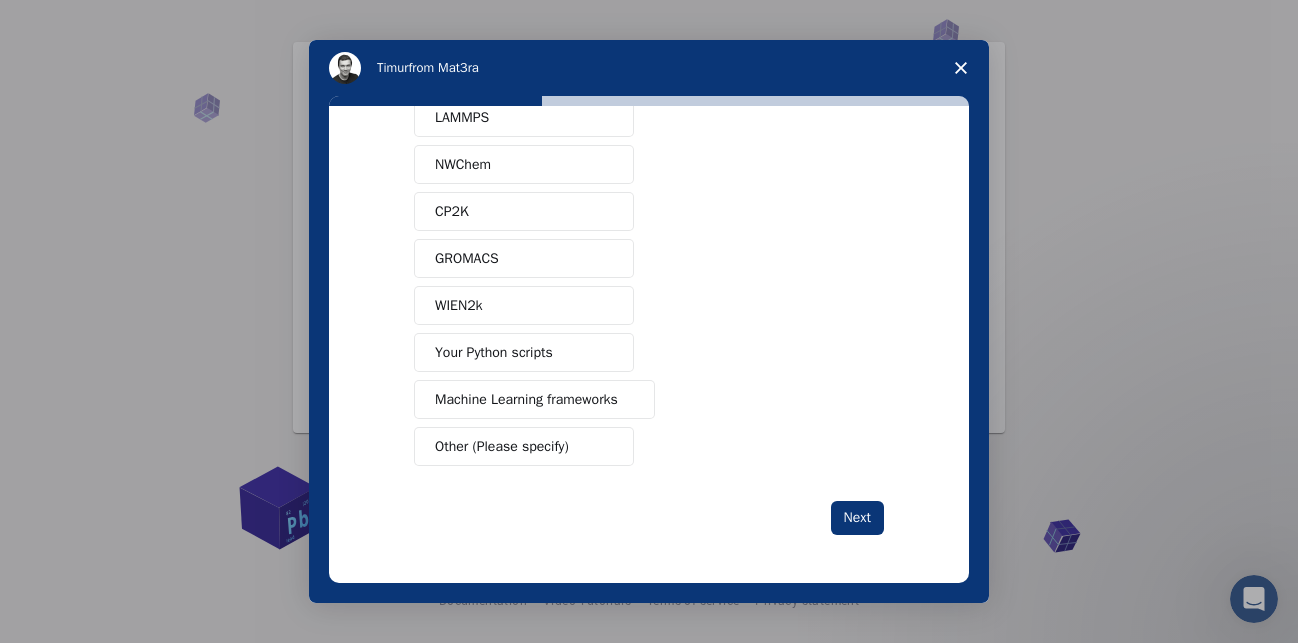 scroll, scrollTop: 0, scrollLeft: 0, axis: both 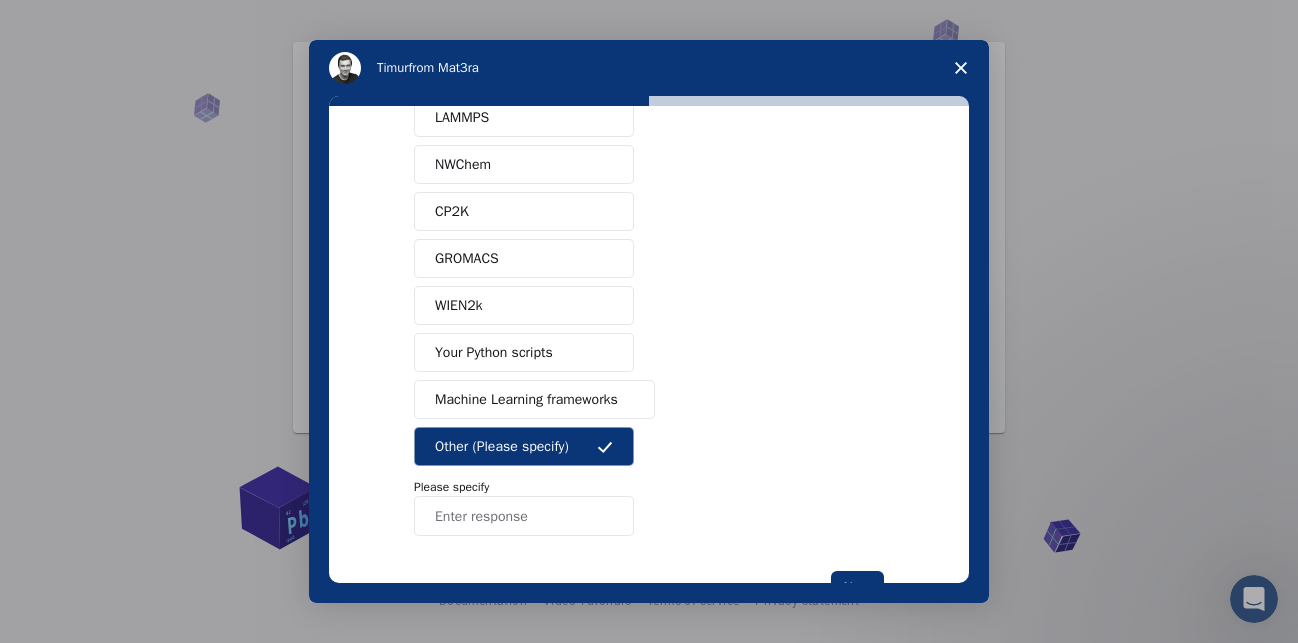 click at bounding box center (524, 516) 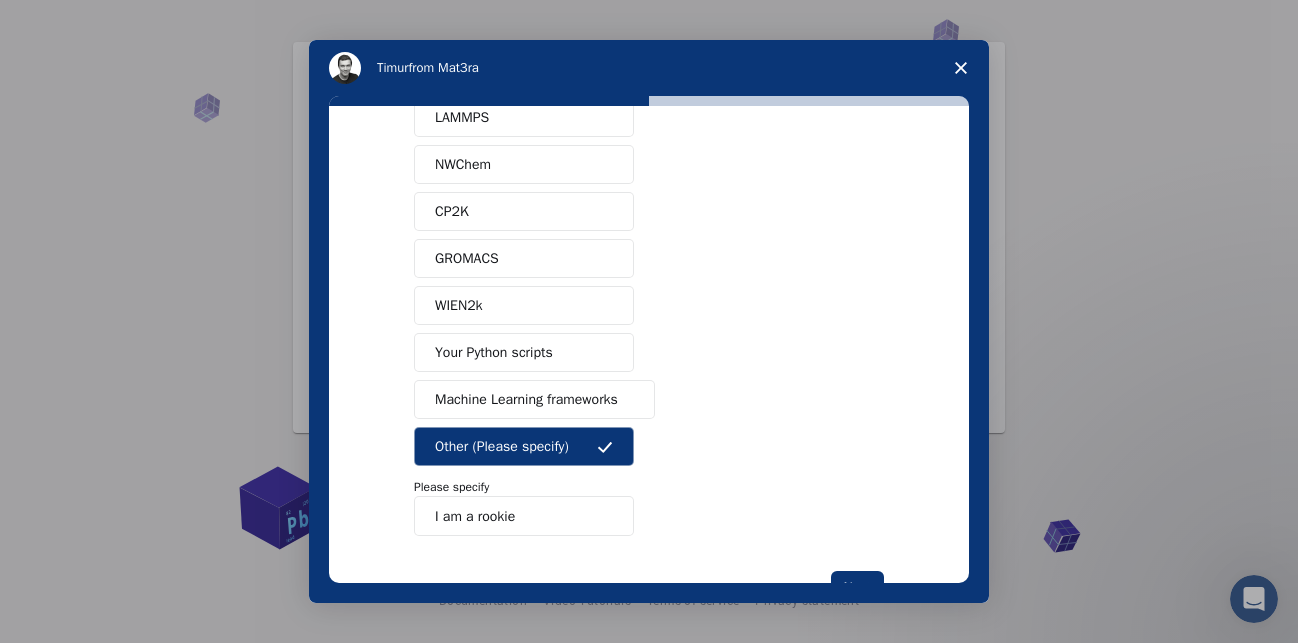 type on "I am a rookie" 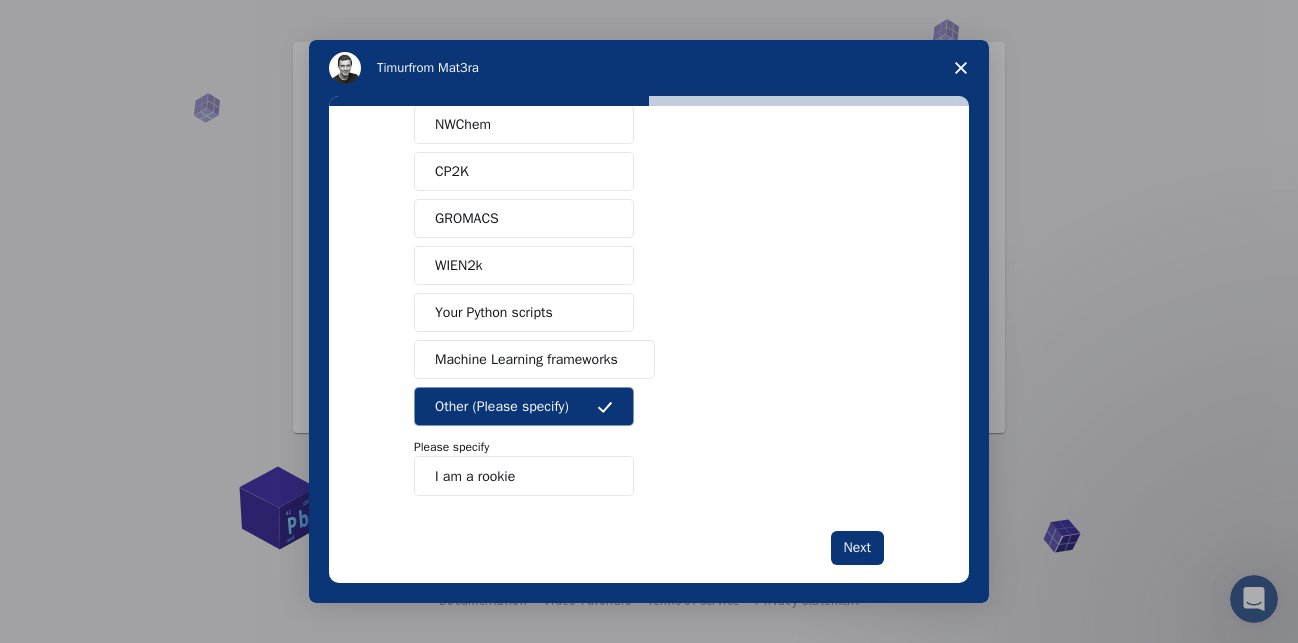 scroll, scrollTop: 248, scrollLeft: 0, axis: vertical 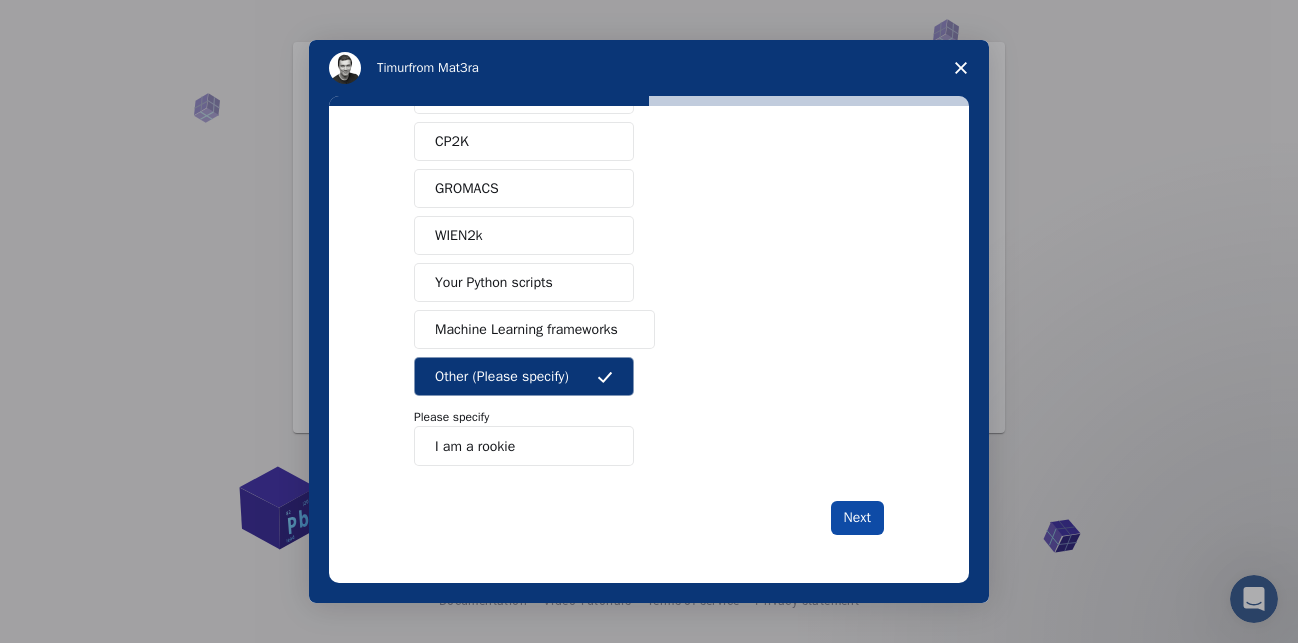 click on "Next" at bounding box center (857, 518) 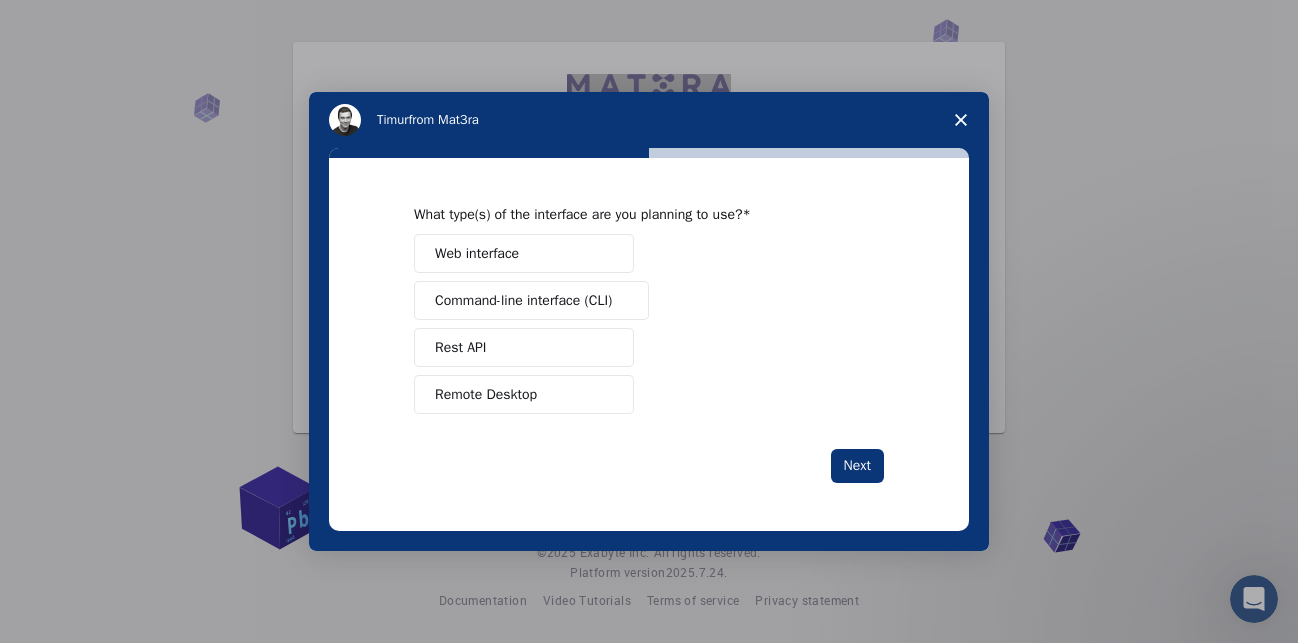 click on "Web interface" at bounding box center [524, 253] 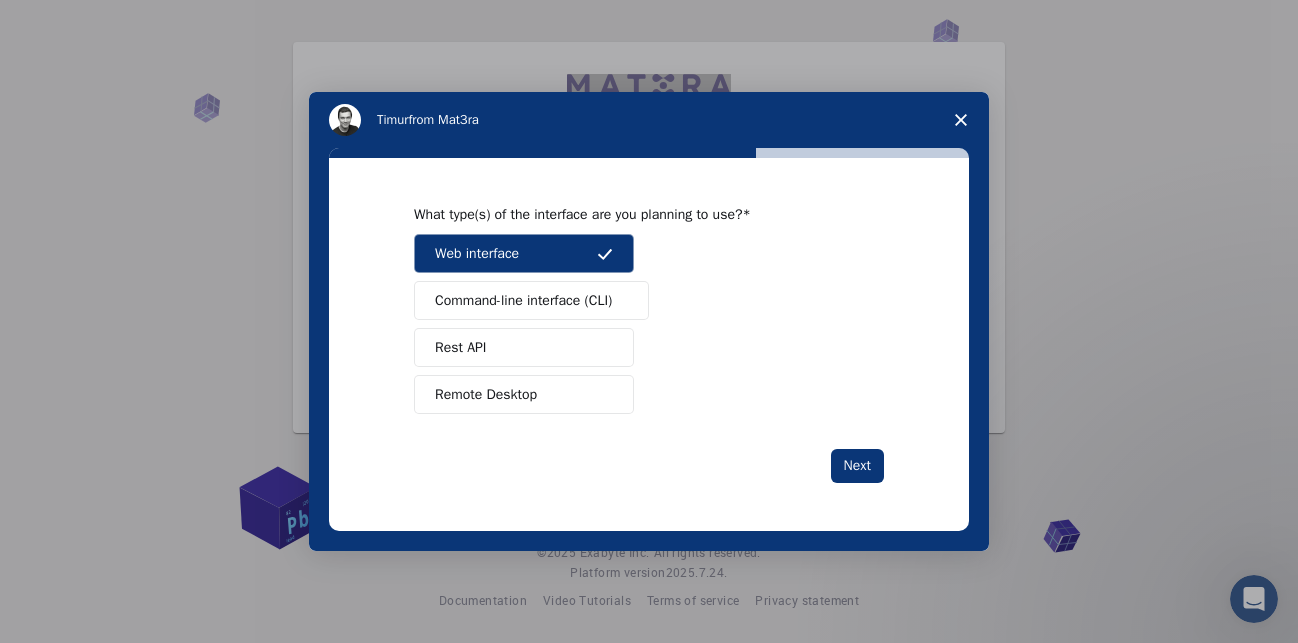 click on "Remote Desktop" at bounding box center [524, 394] 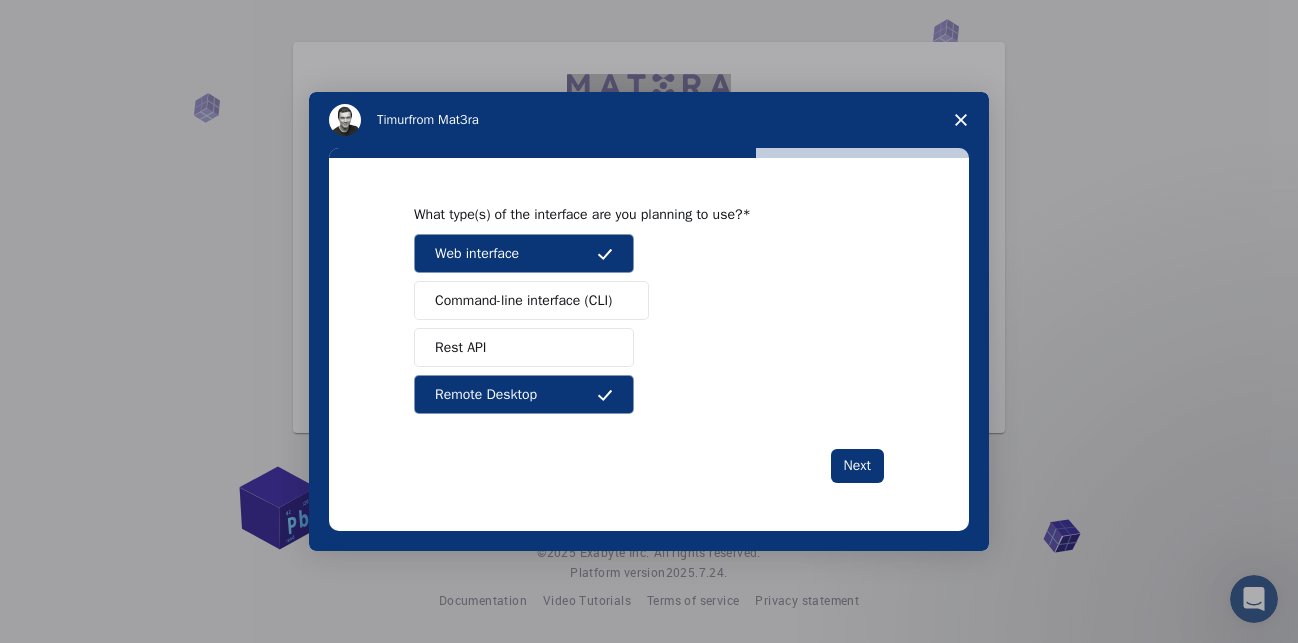 click on "Command-line interface (CLI)" at bounding box center (523, 300) 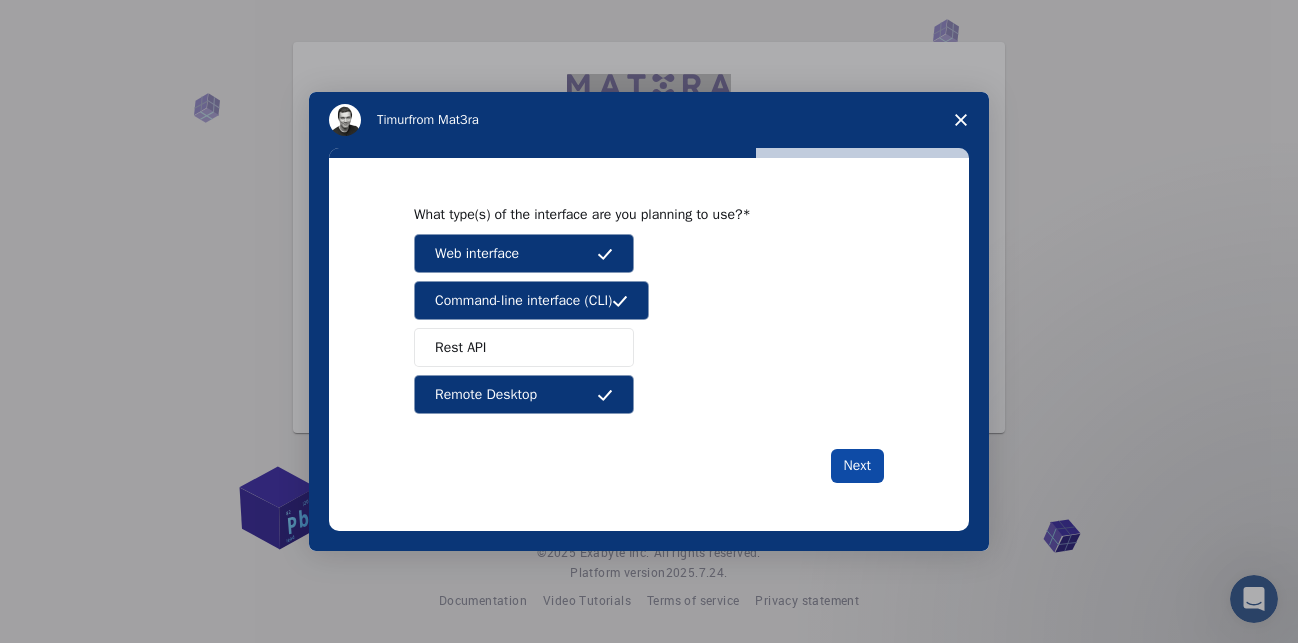 click on "Next" at bounding box center (857, 466) 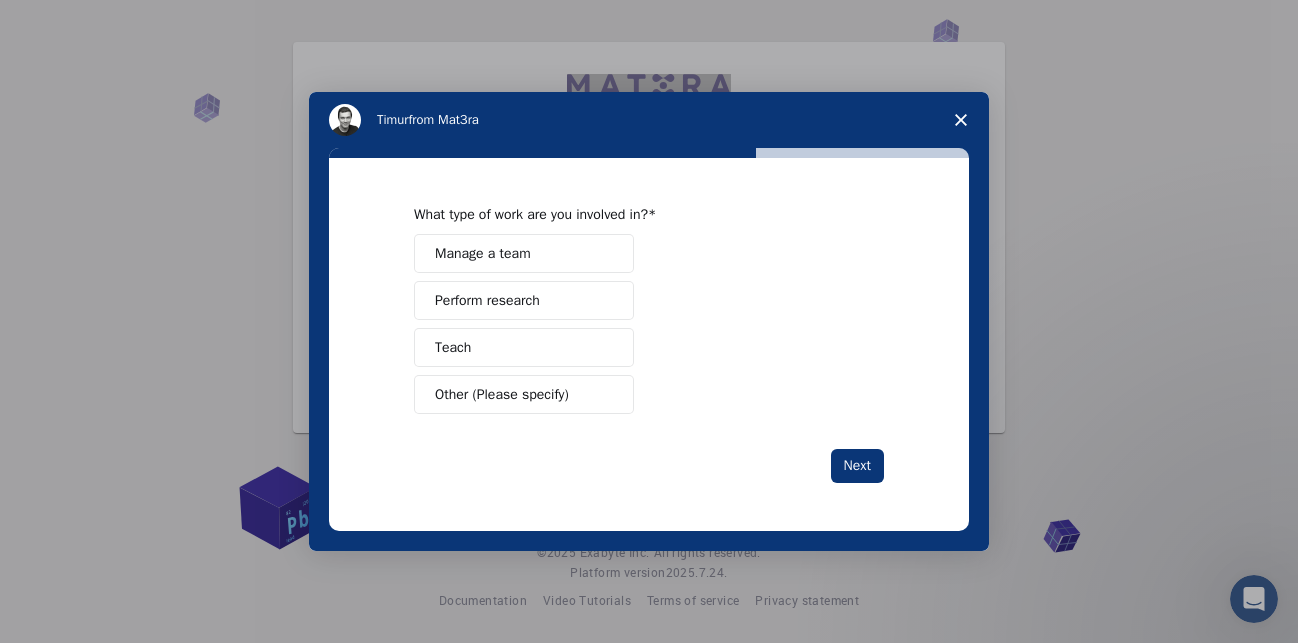 click on "Teach" at bounding box center (524, 347) 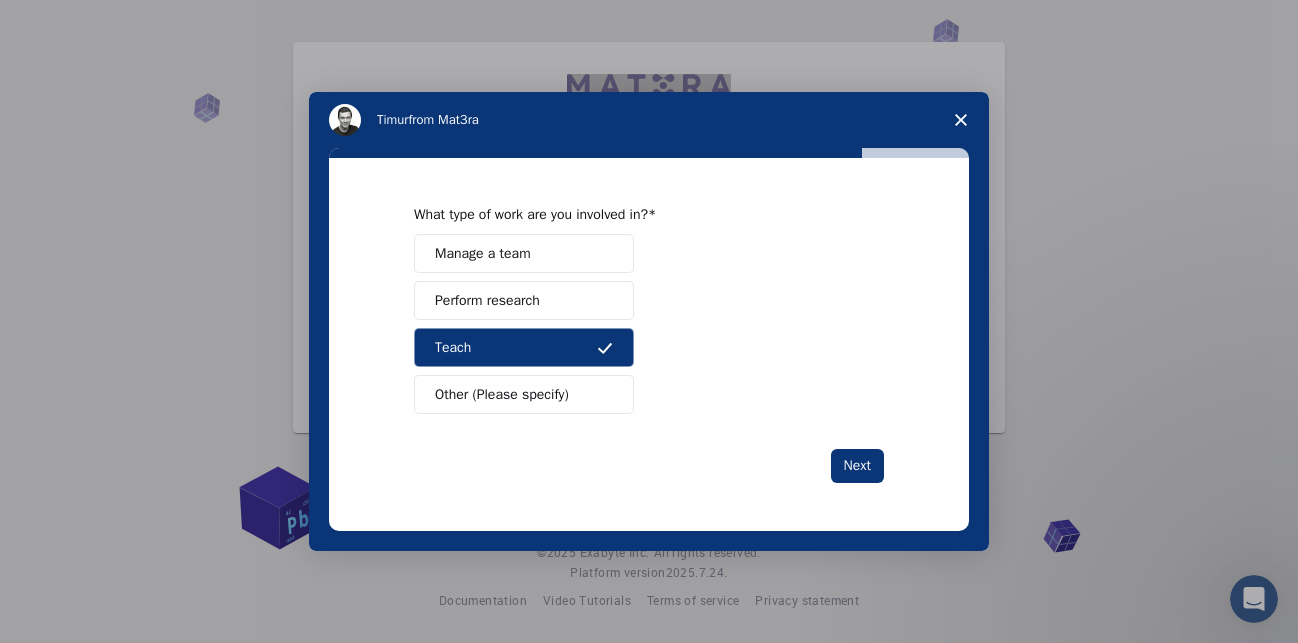 click on "Other (Please specify)" at bounding box center [502, 394] 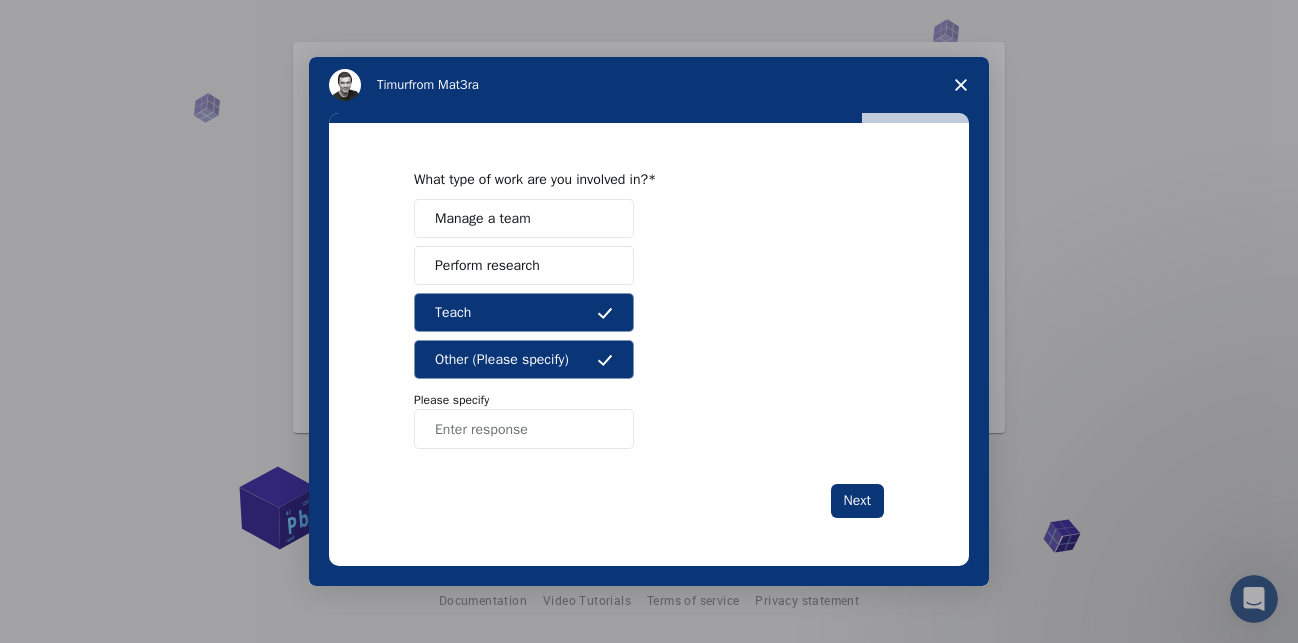 click at bounding box center (524, 429) 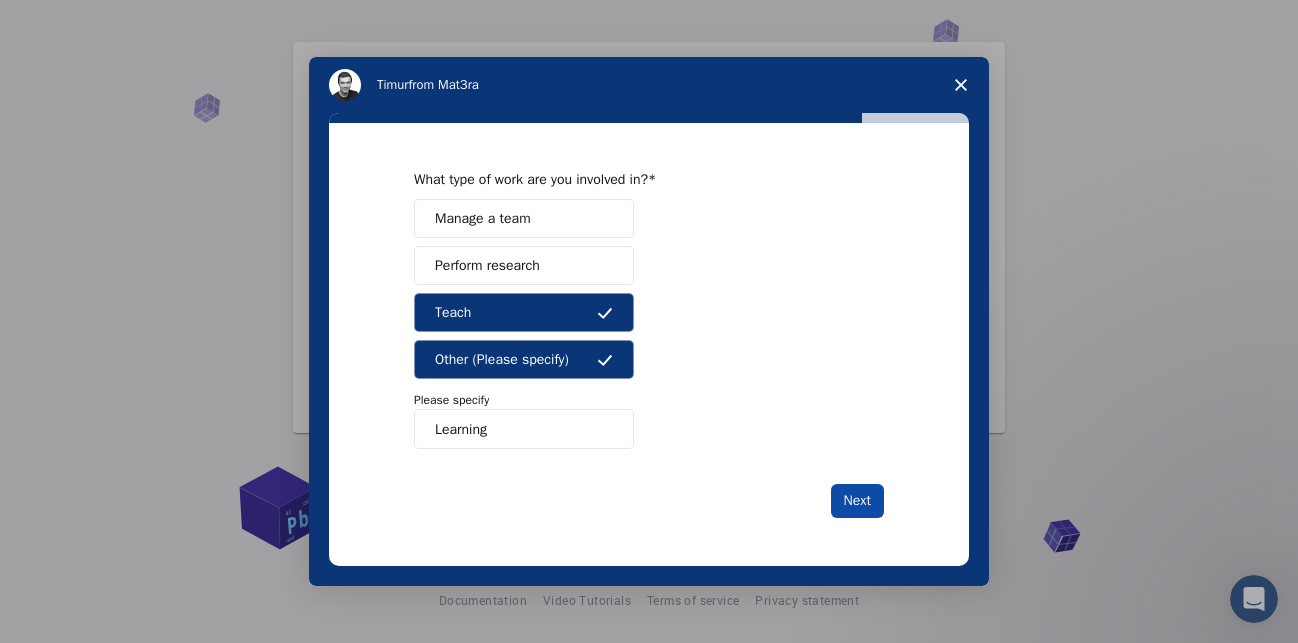 type on "Learning" 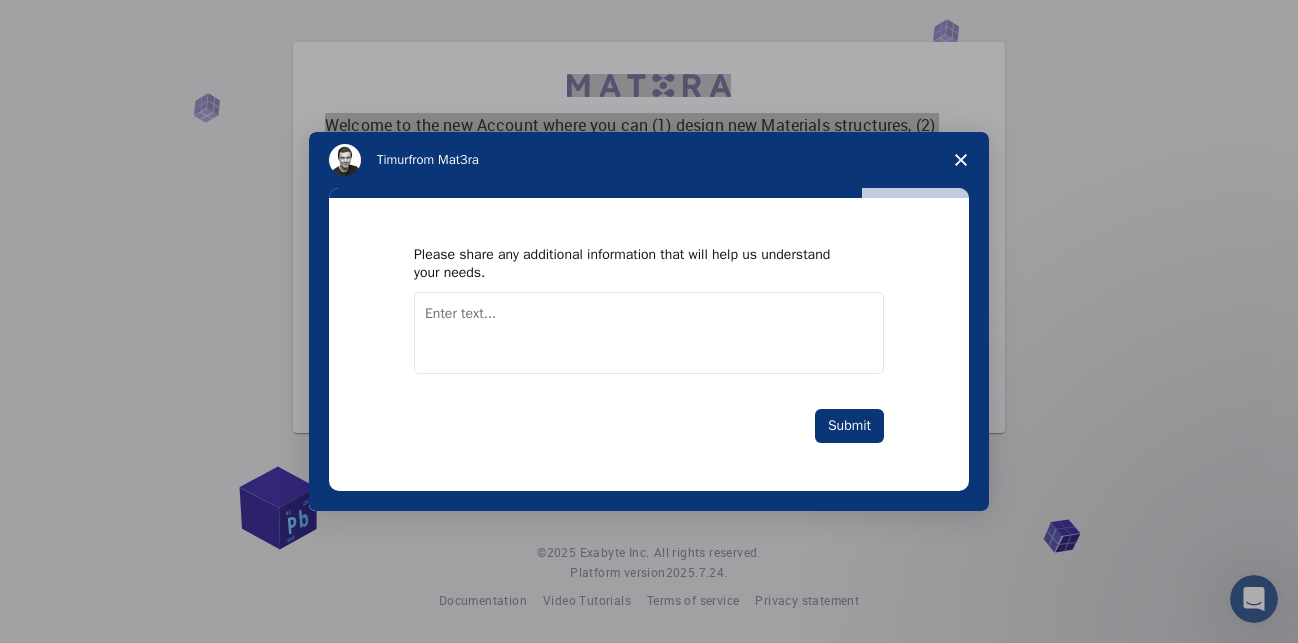 click at bounding box center [649, 333] 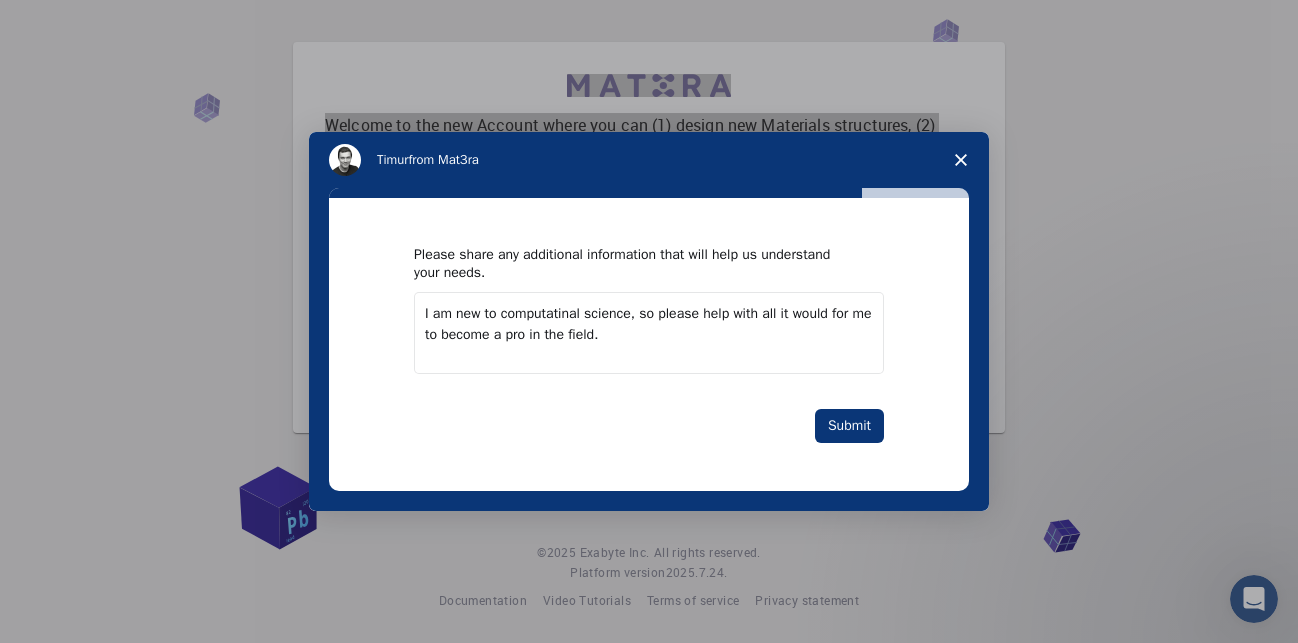 click on "I am new to computatinal science, so please help with all it would for me to become a pro in the field." at bounding box center (649, 333) 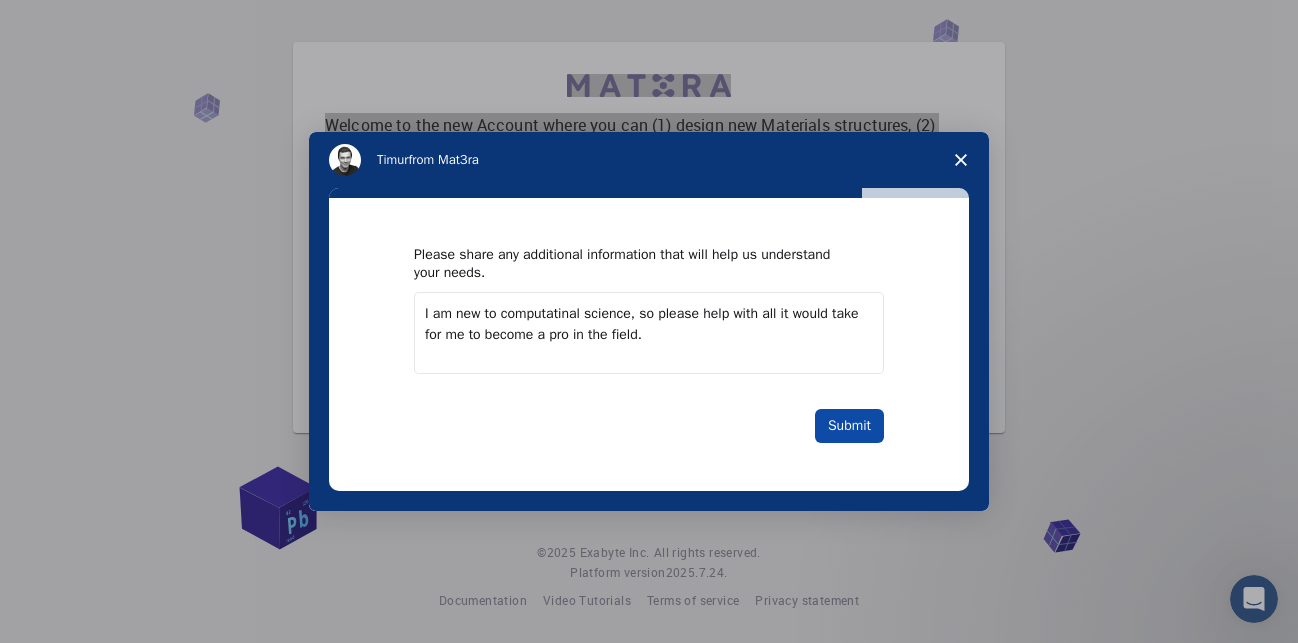 type on "I am new to computatinal science, so please help with all it would take for me to become a pro in the field." 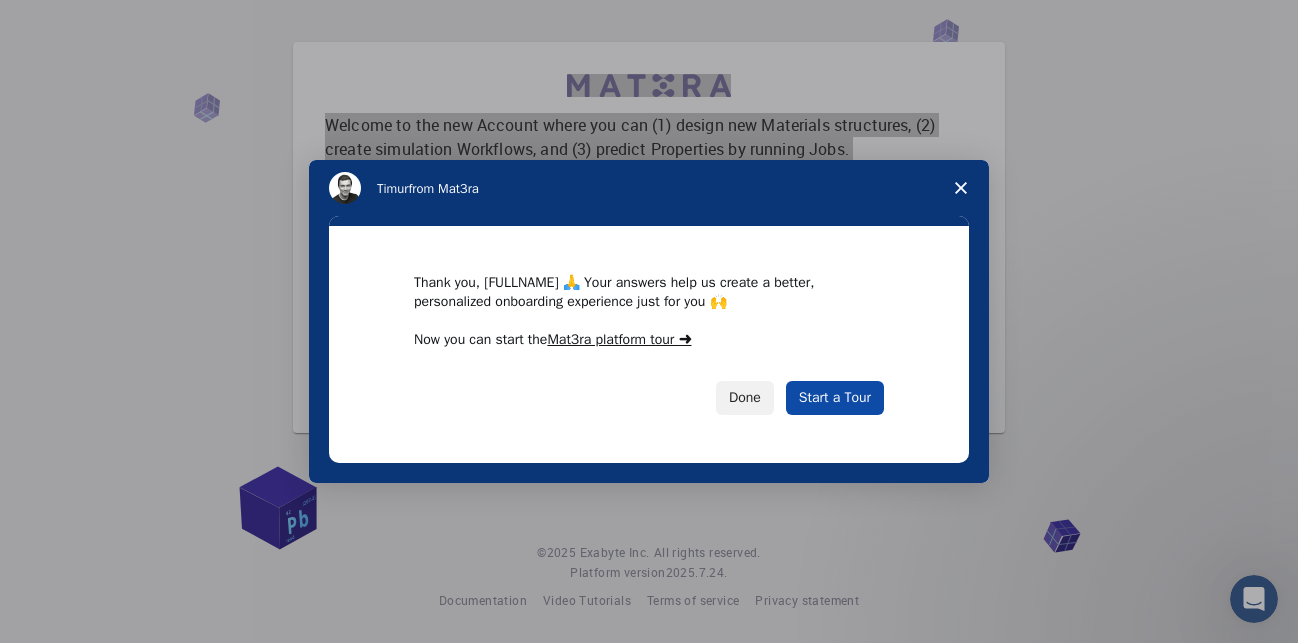 click on "Start a Tour" at bounding box center [835, 398] 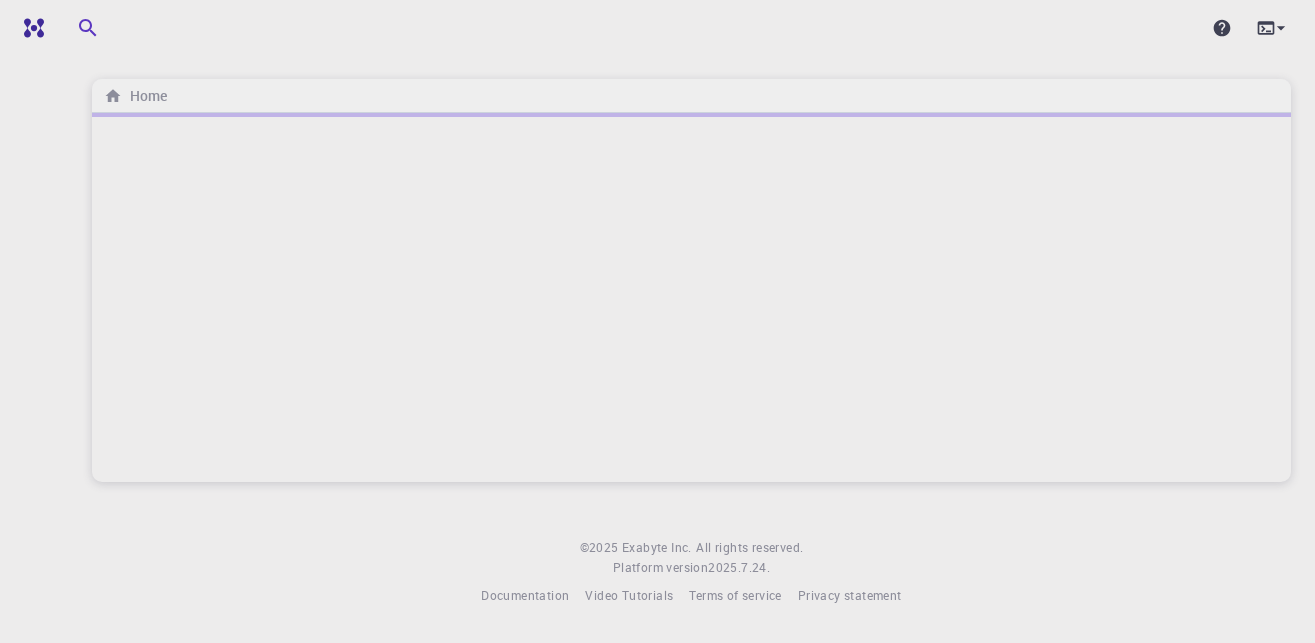 scroll, scrollTop: 0, scrollLeft: 0, axis: both 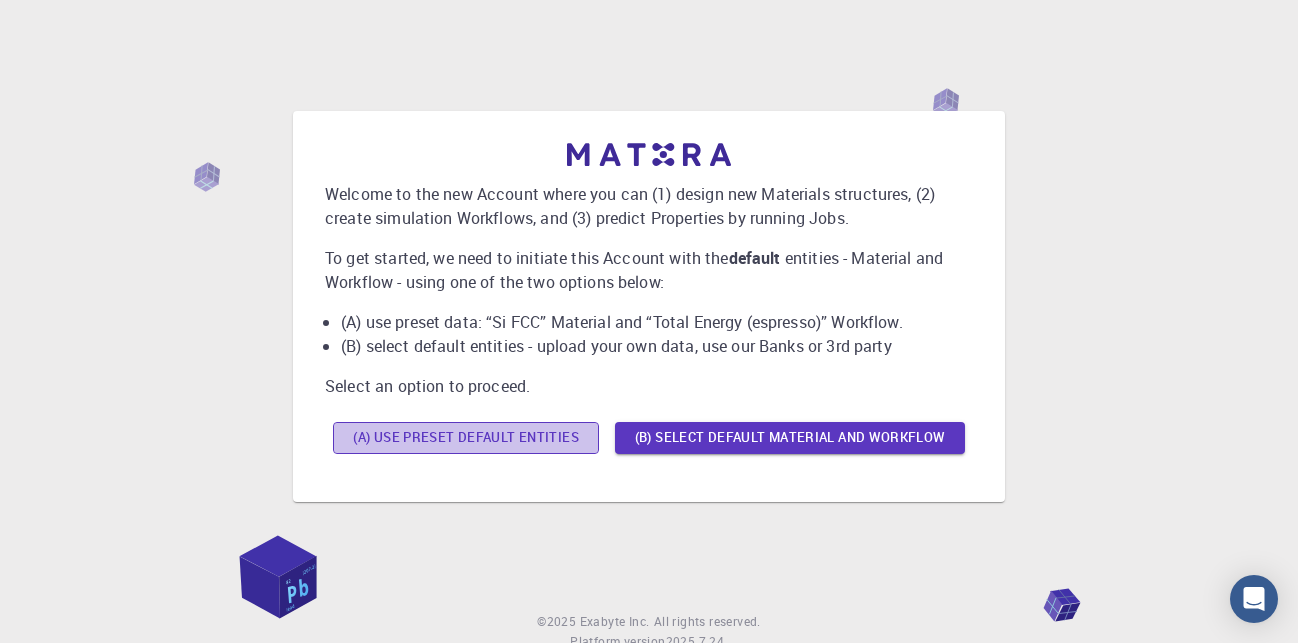 click on "(A) Use preset default entities" at bounding box center (466, 438) 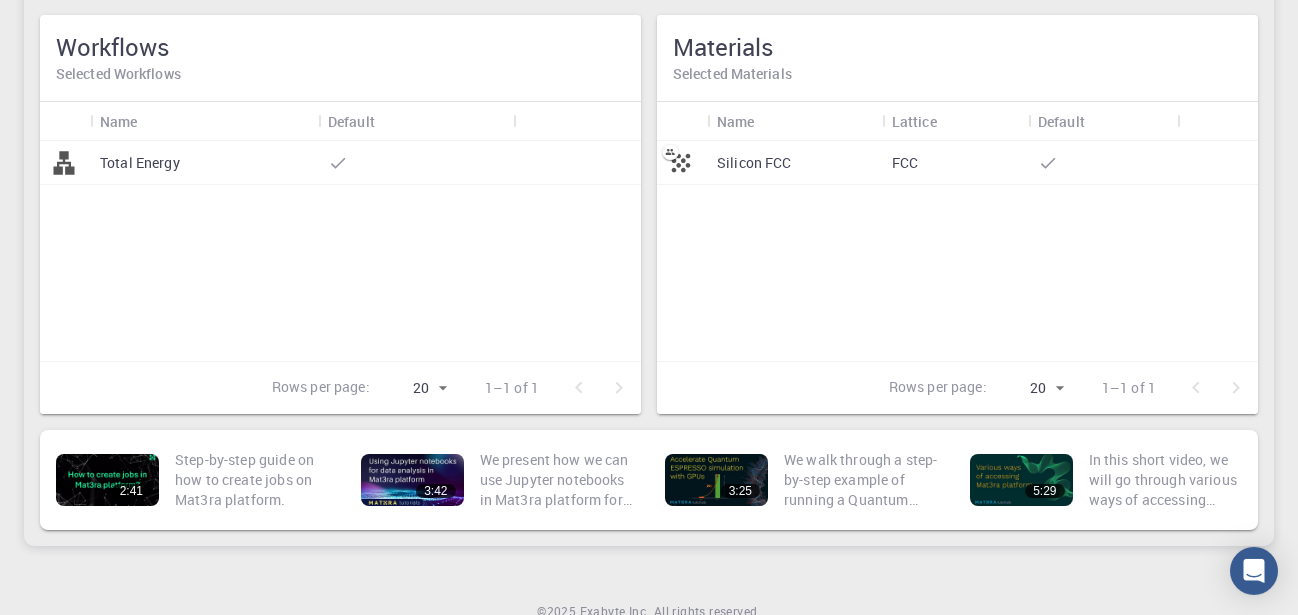 scroll, scrollTop: 0, scrollLeft: 0, axis: both 